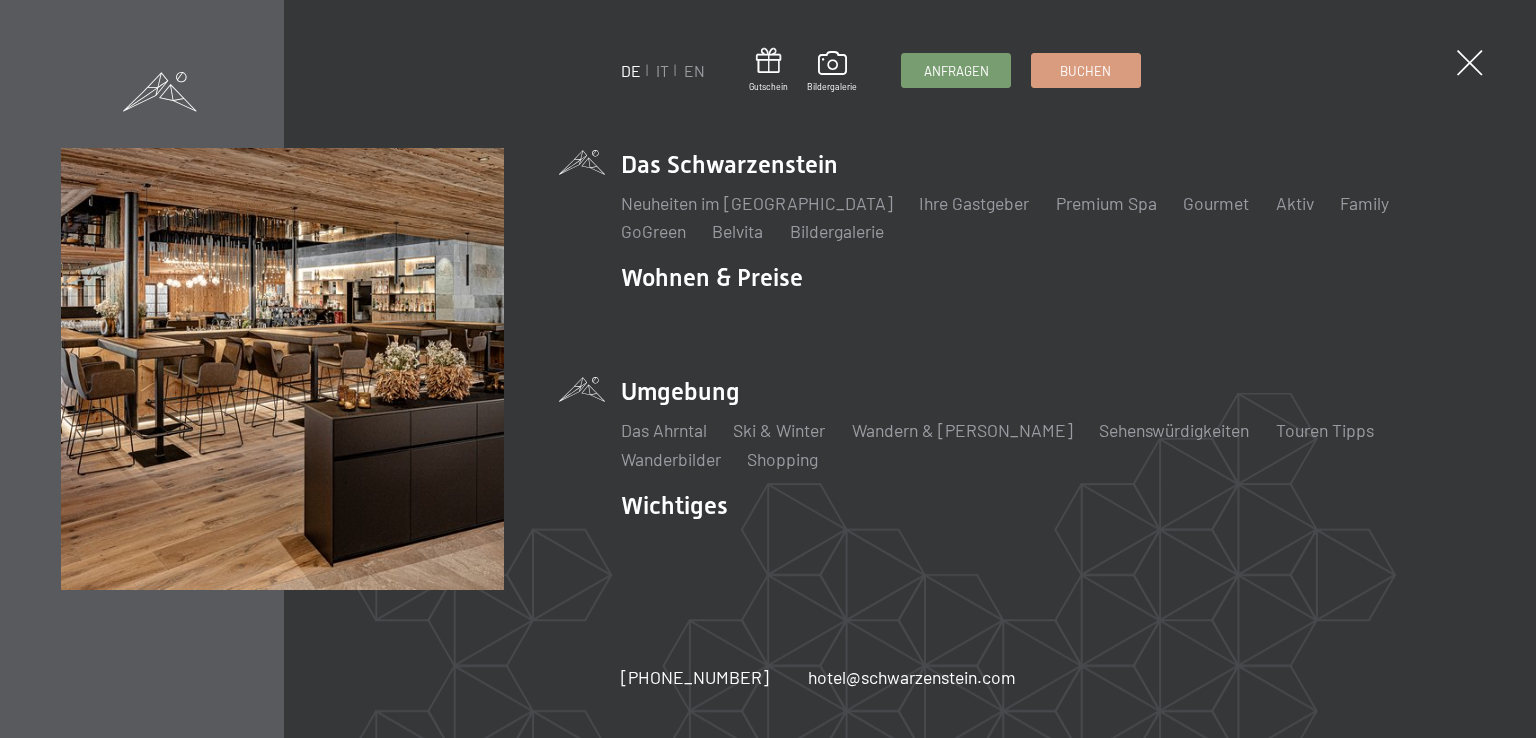 click on "Das Schwarzenstein           Neuheiten im Schwarzenstein         Ihre Gastgeber         Premium Spa         Gourmet         Aktiv         Wochenprogramm         Bilder             Family         GoGreen         Belvita         Bildergalerie" at bounding box center (1048, 196) 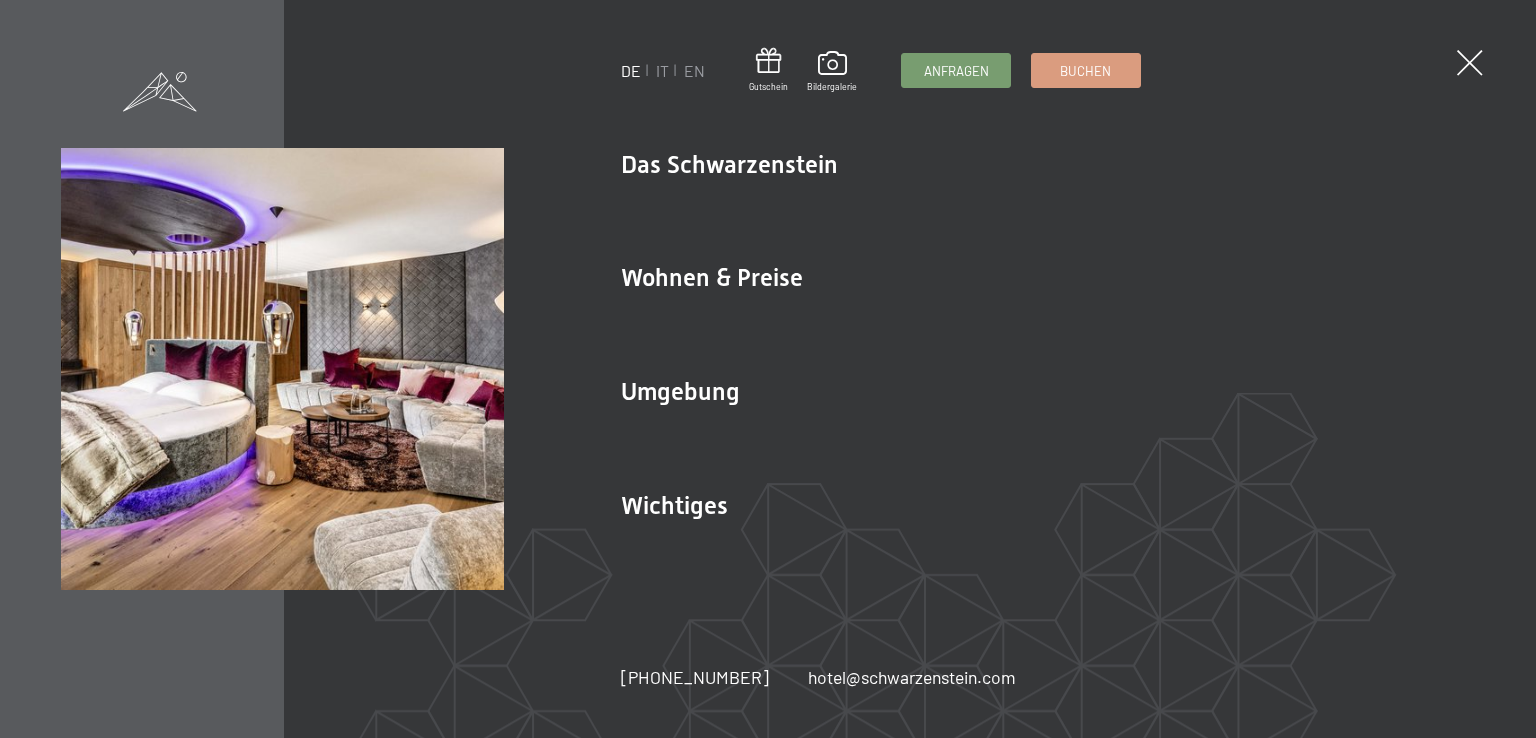 scroll, scrollTop: 0, scrollLeft: 0, axis: both 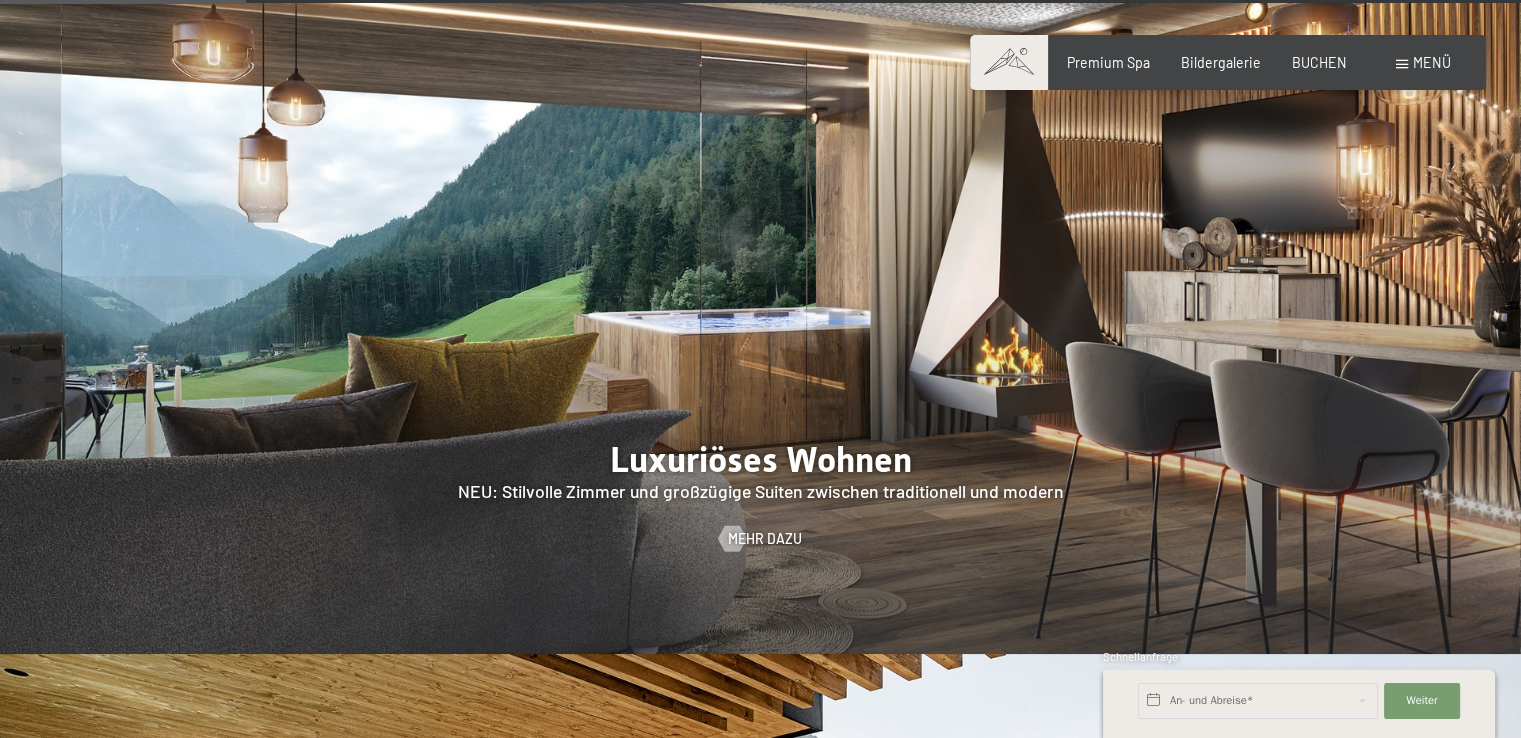 click on "Menü" at bounding box center [1432, 62] 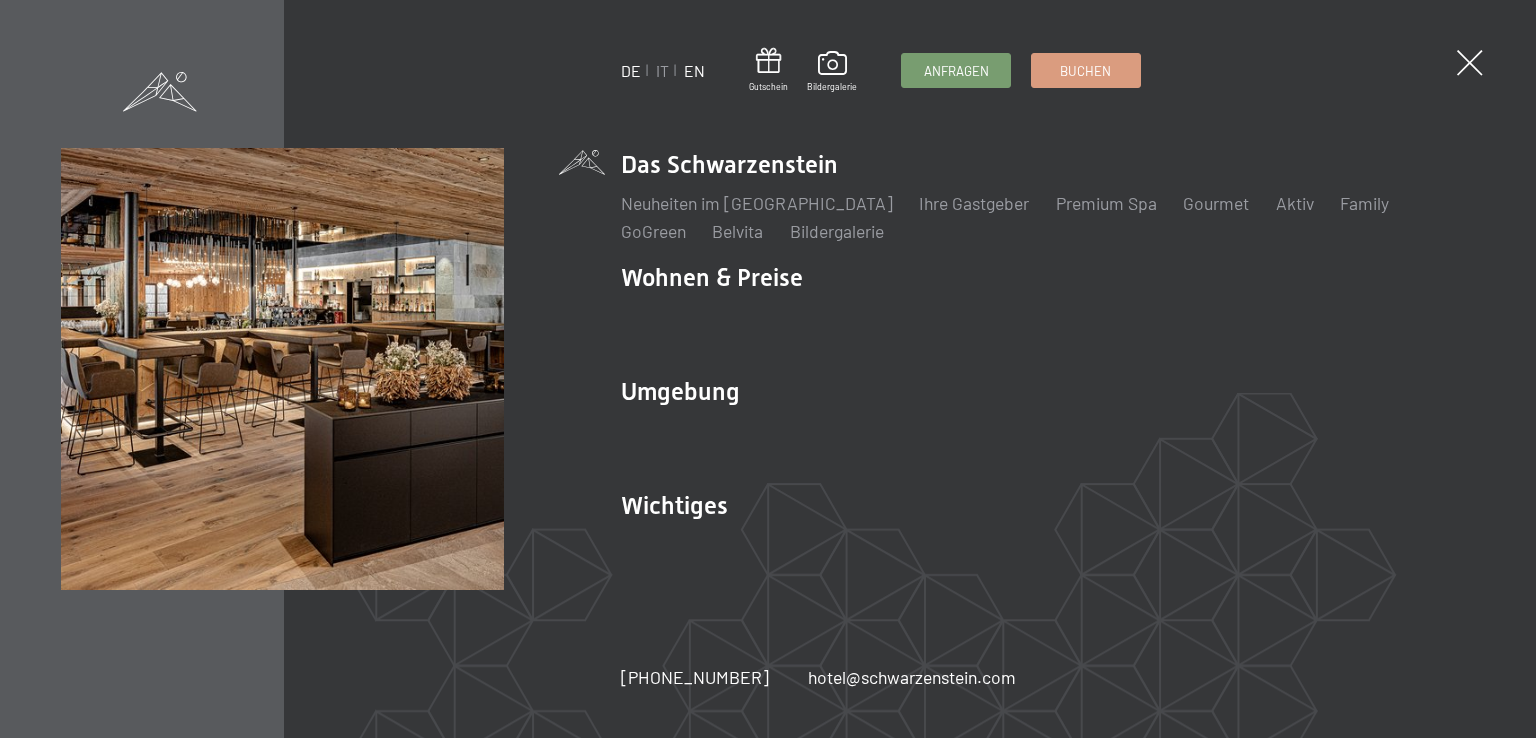click on "EN" at bounding box center (694, 70) 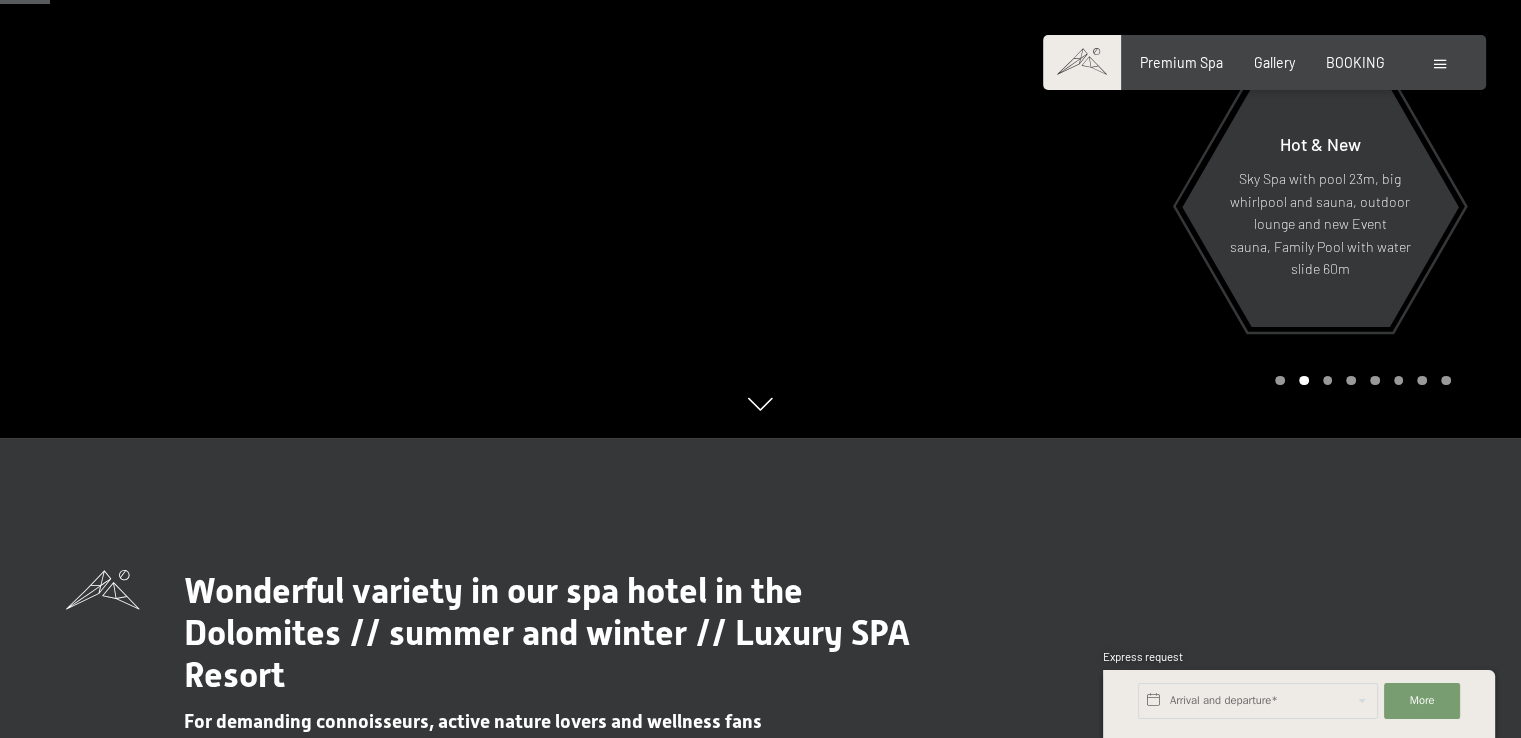 scroll, scrollTop: 300, scrollLeft: 0, axis: vertical 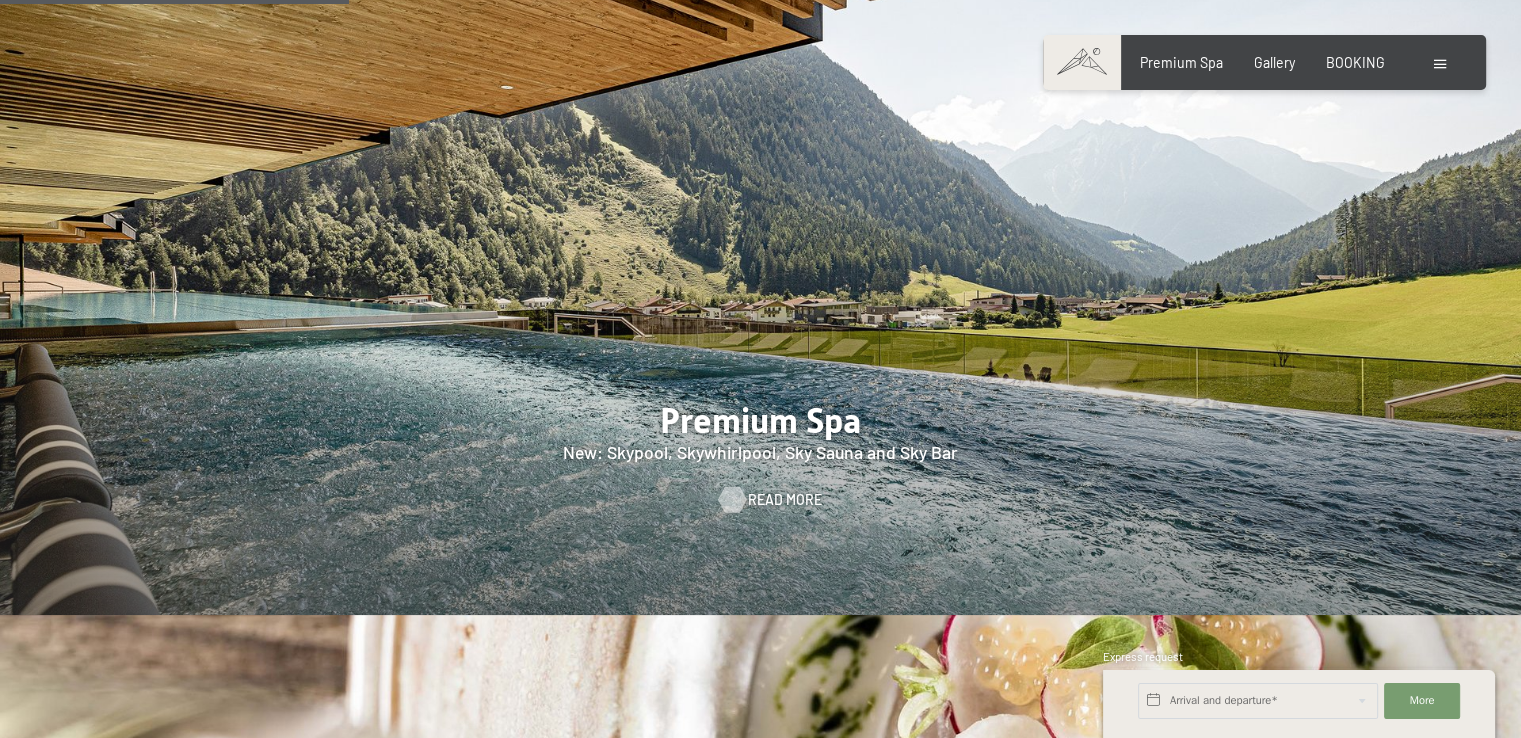 click on "Read more" at bounding box center [785, 500] 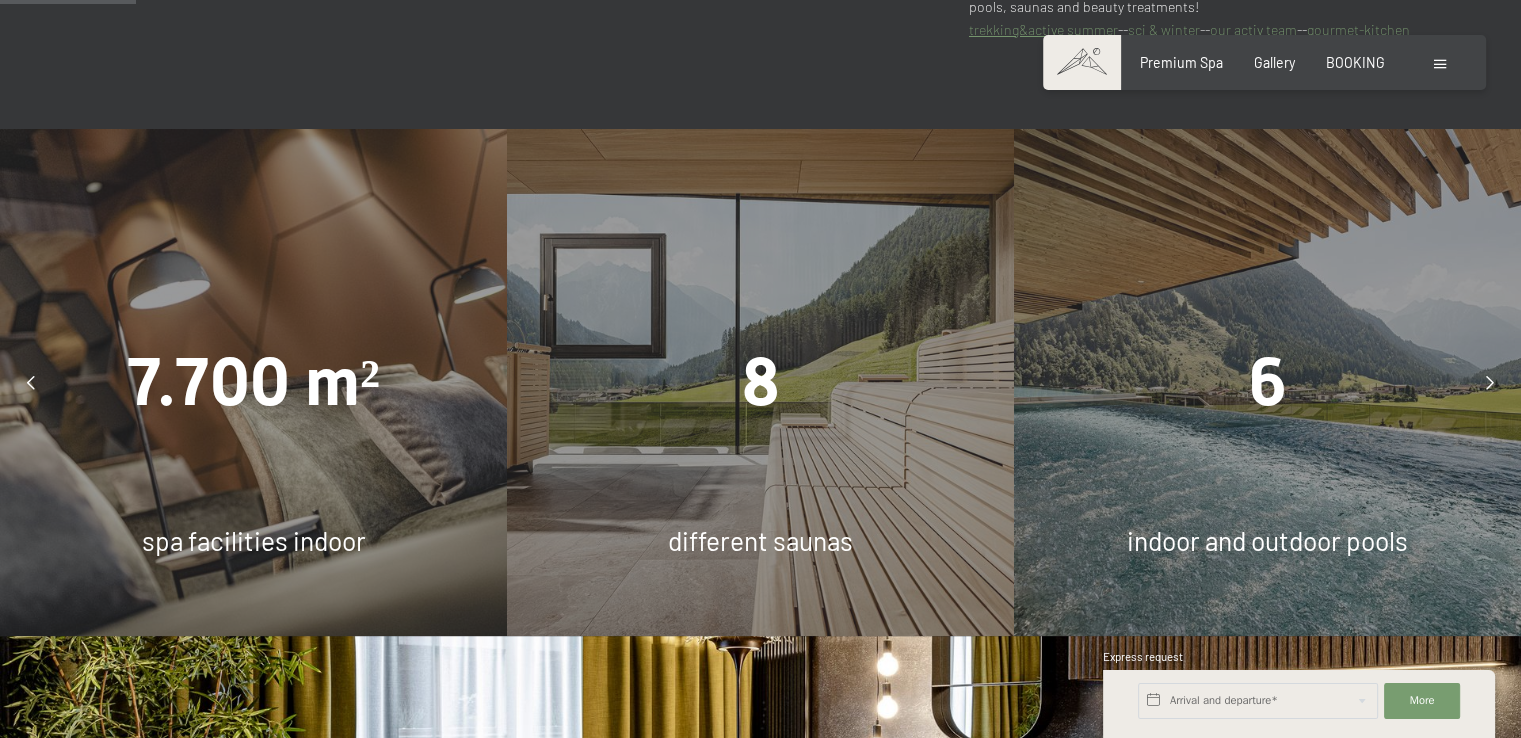 scroll, scrollTop: 1100, scrollLeft: 0, axis: vertical 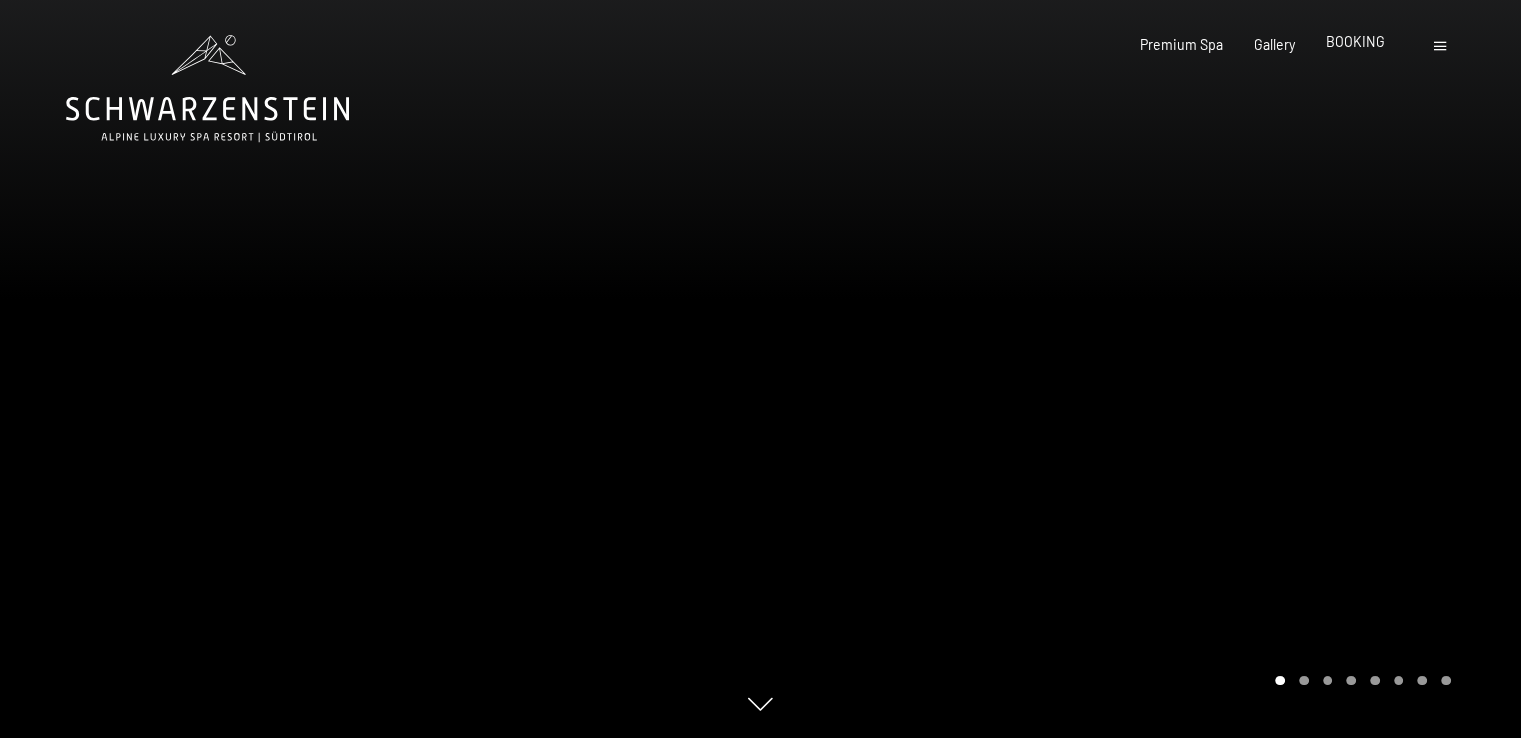 click on "BOOKING" at bounding box center (1355, 41) 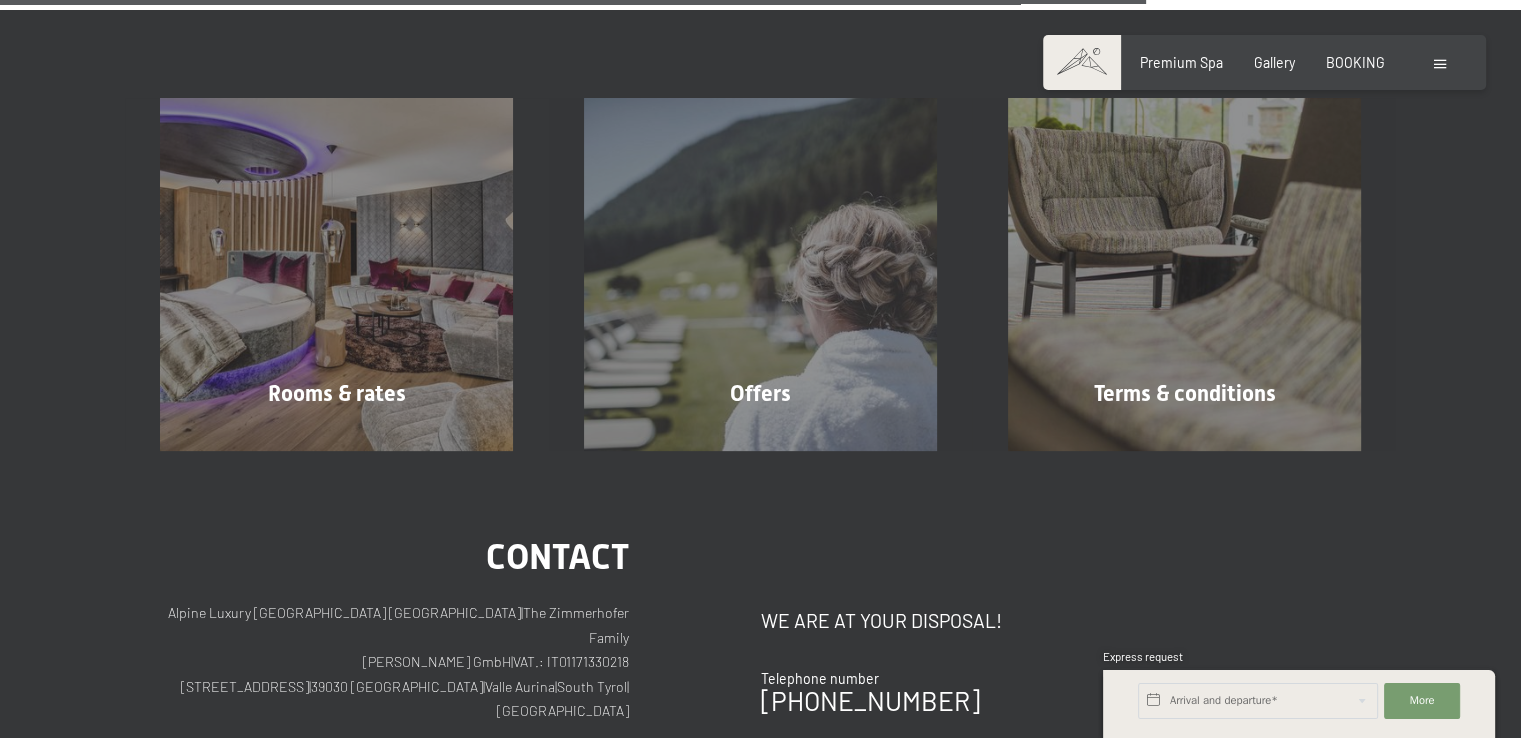 scroll, scrollTop: 0, scrollLeft: 0, axis: both 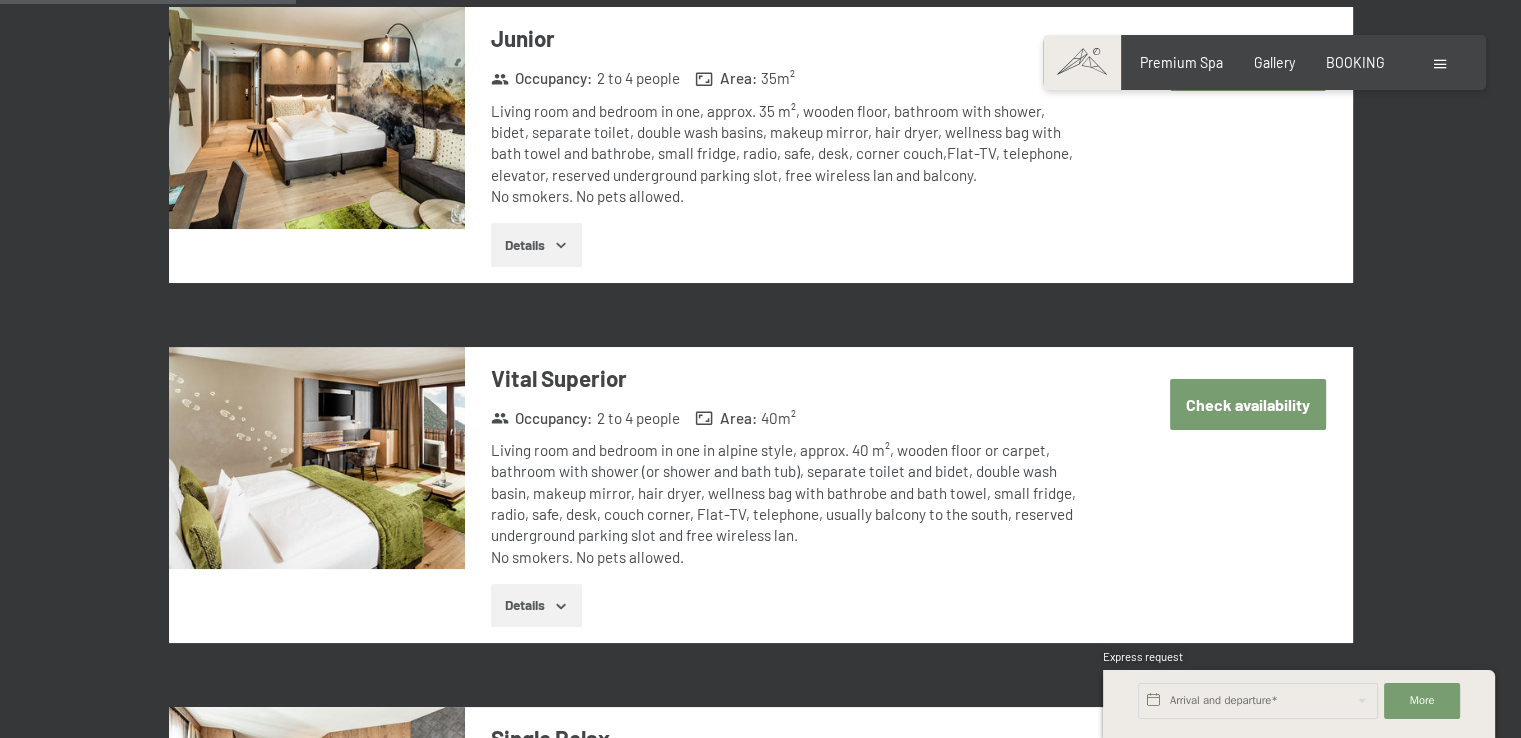 click on "Details" at bounding box center (536, 245) 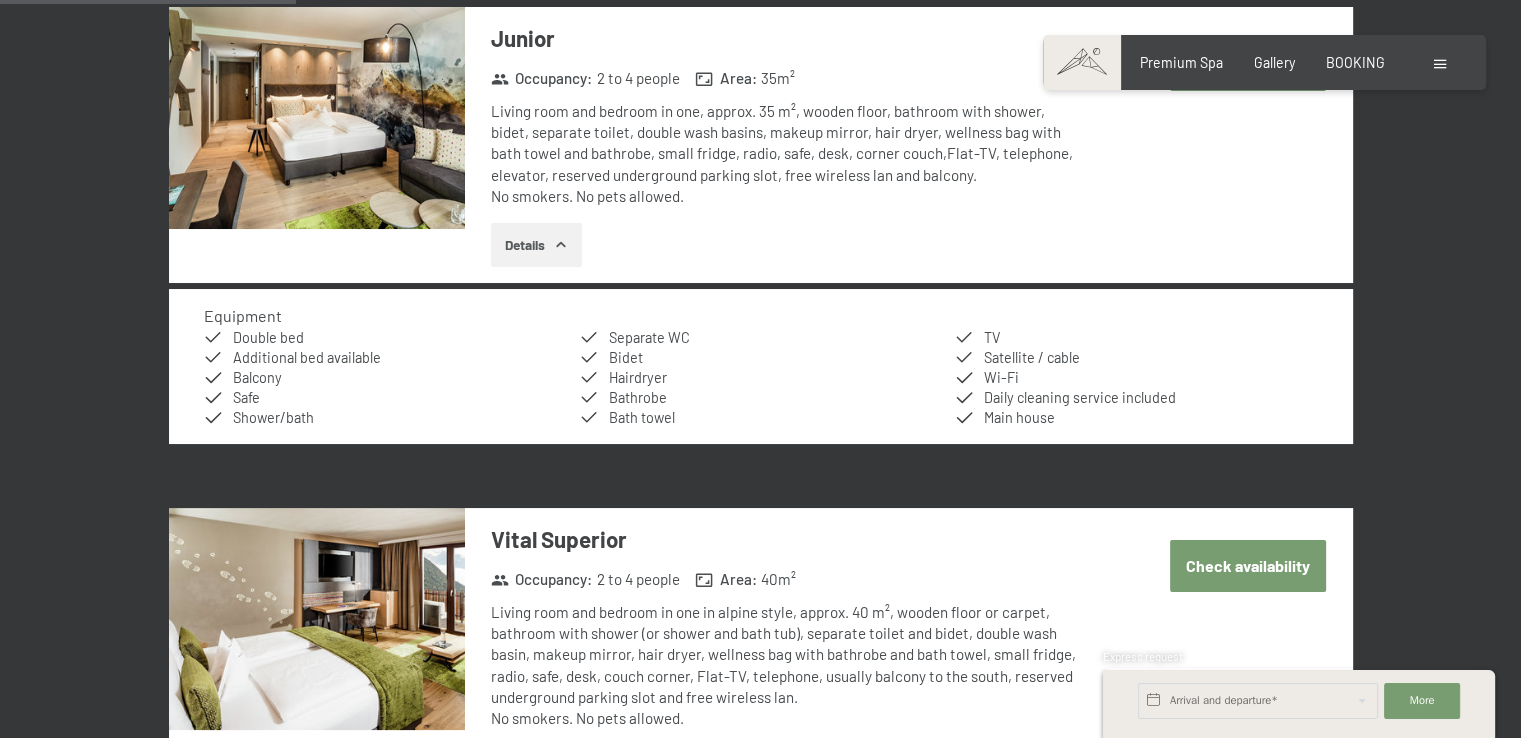 click at bounding box center [317, 619] 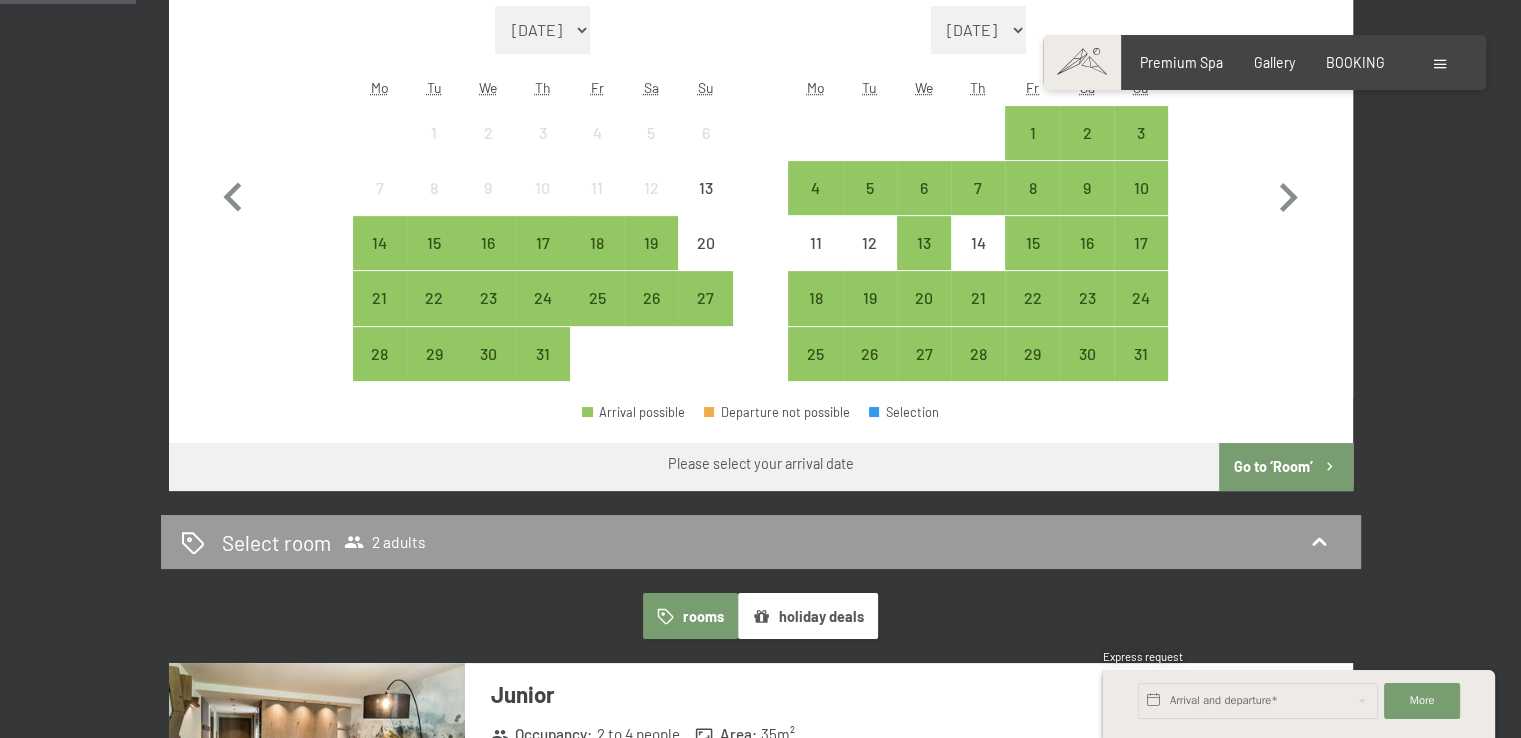 scroll, scrollTop: 620, scrollLeft: 0, axis: vertical 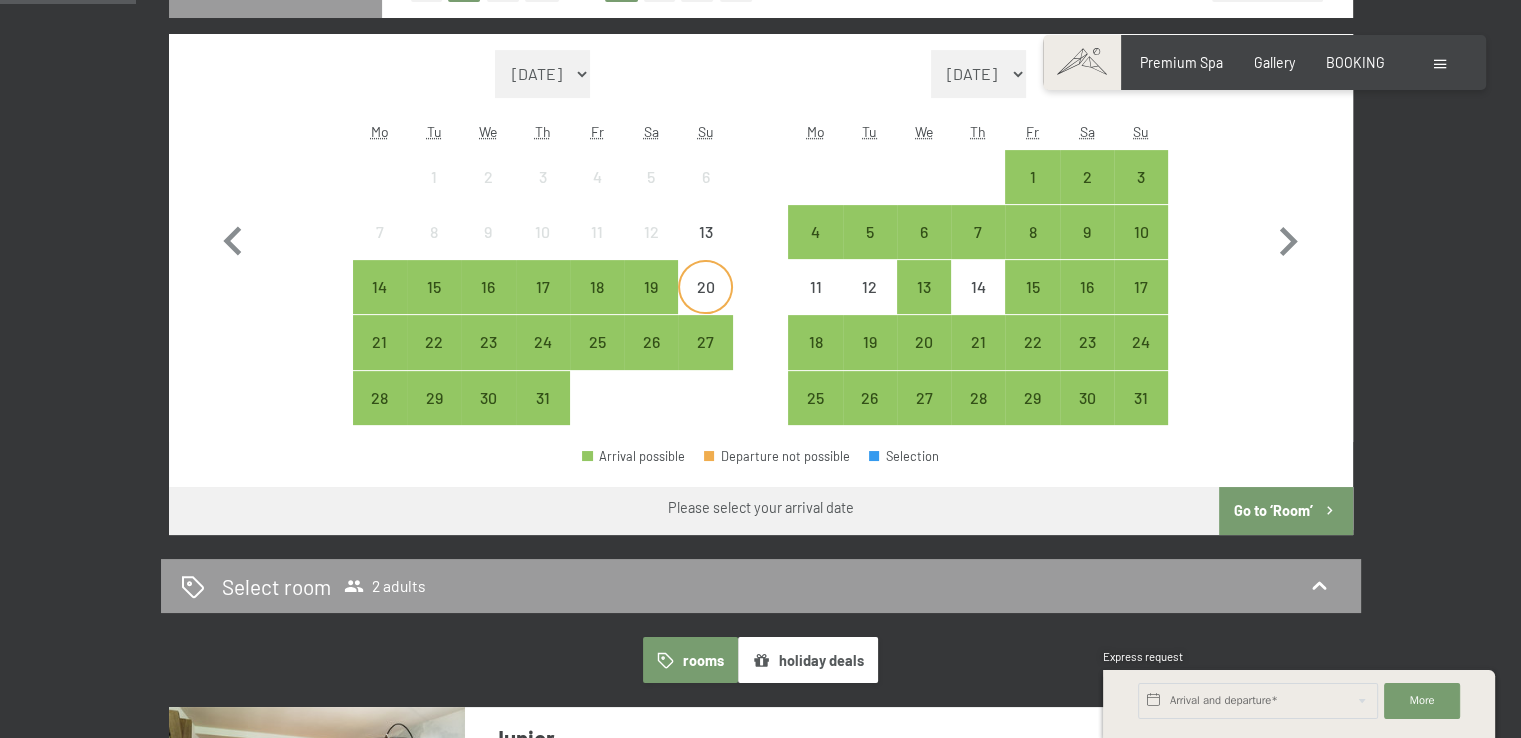 click on "20" at bounding box center (705, 304) 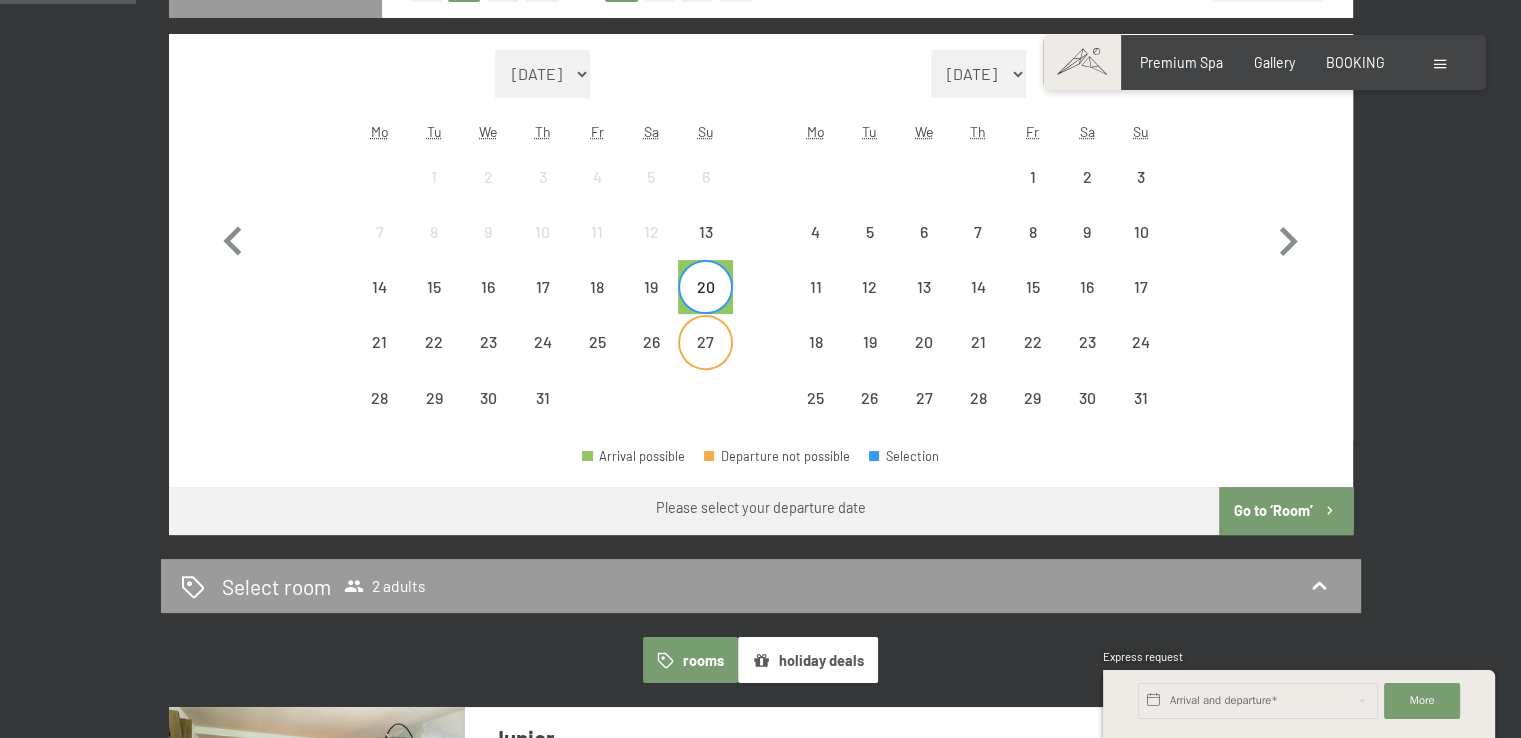click on "27" at bounding box center (705, 359) 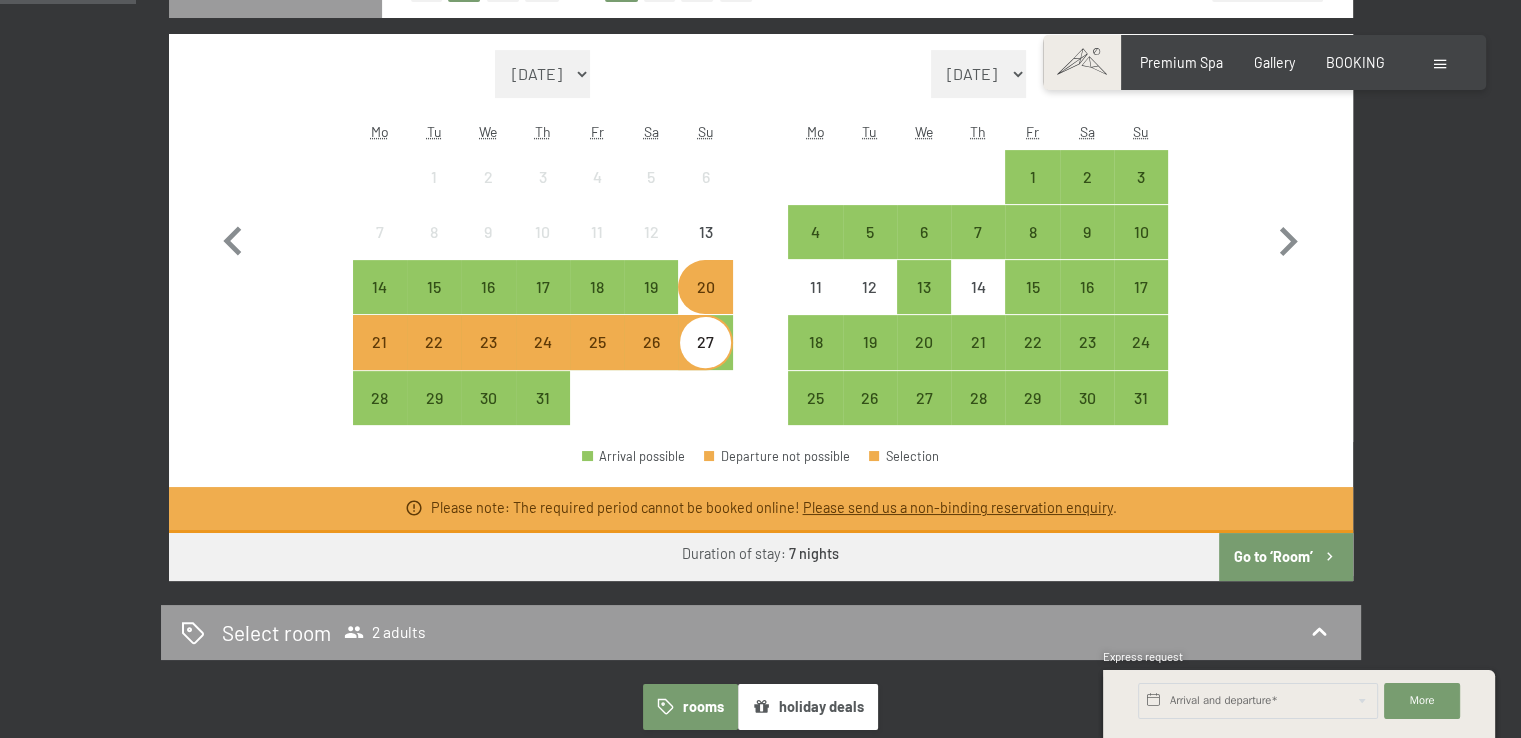 click on "24" at bounding box center (543, 359) 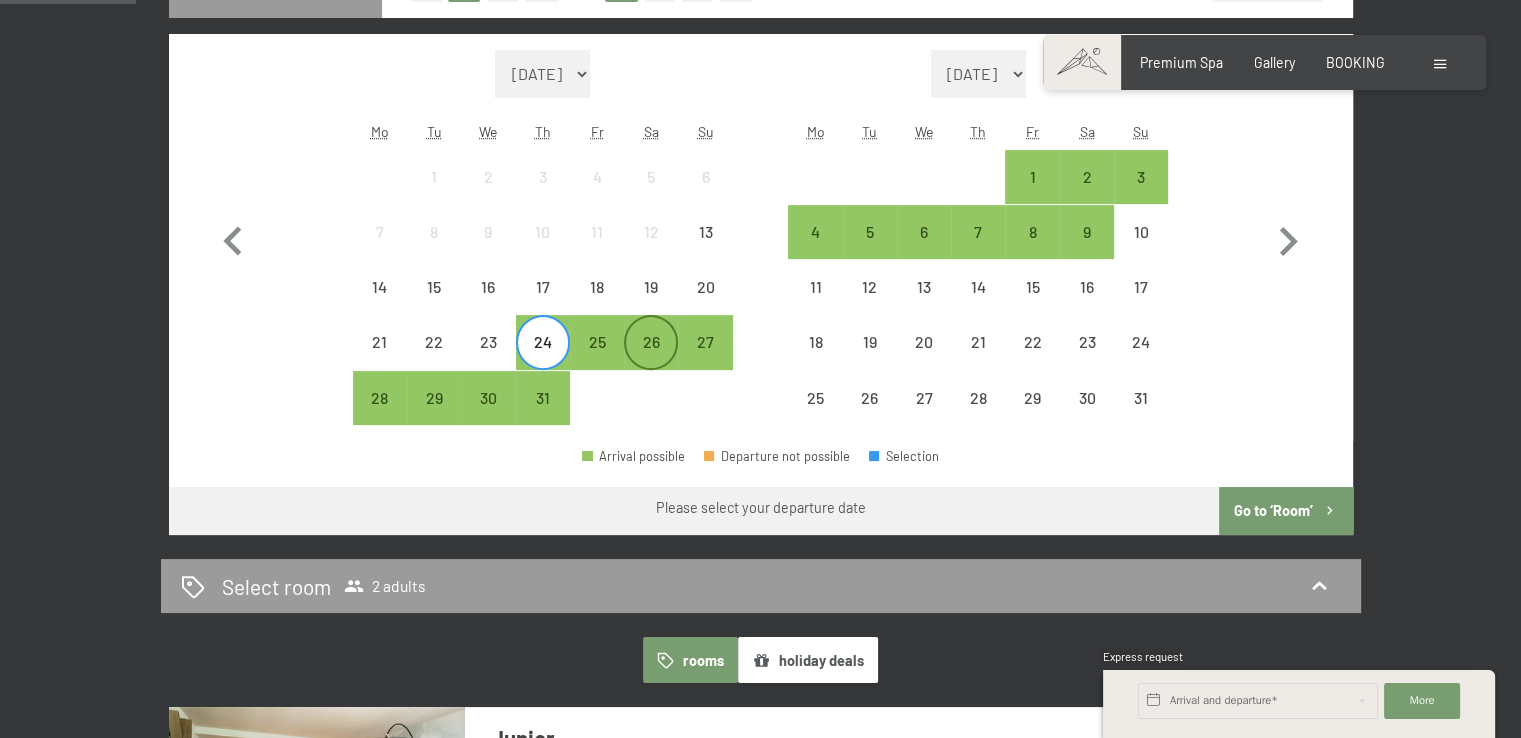 click on "26" at bounding box center (651, 359) 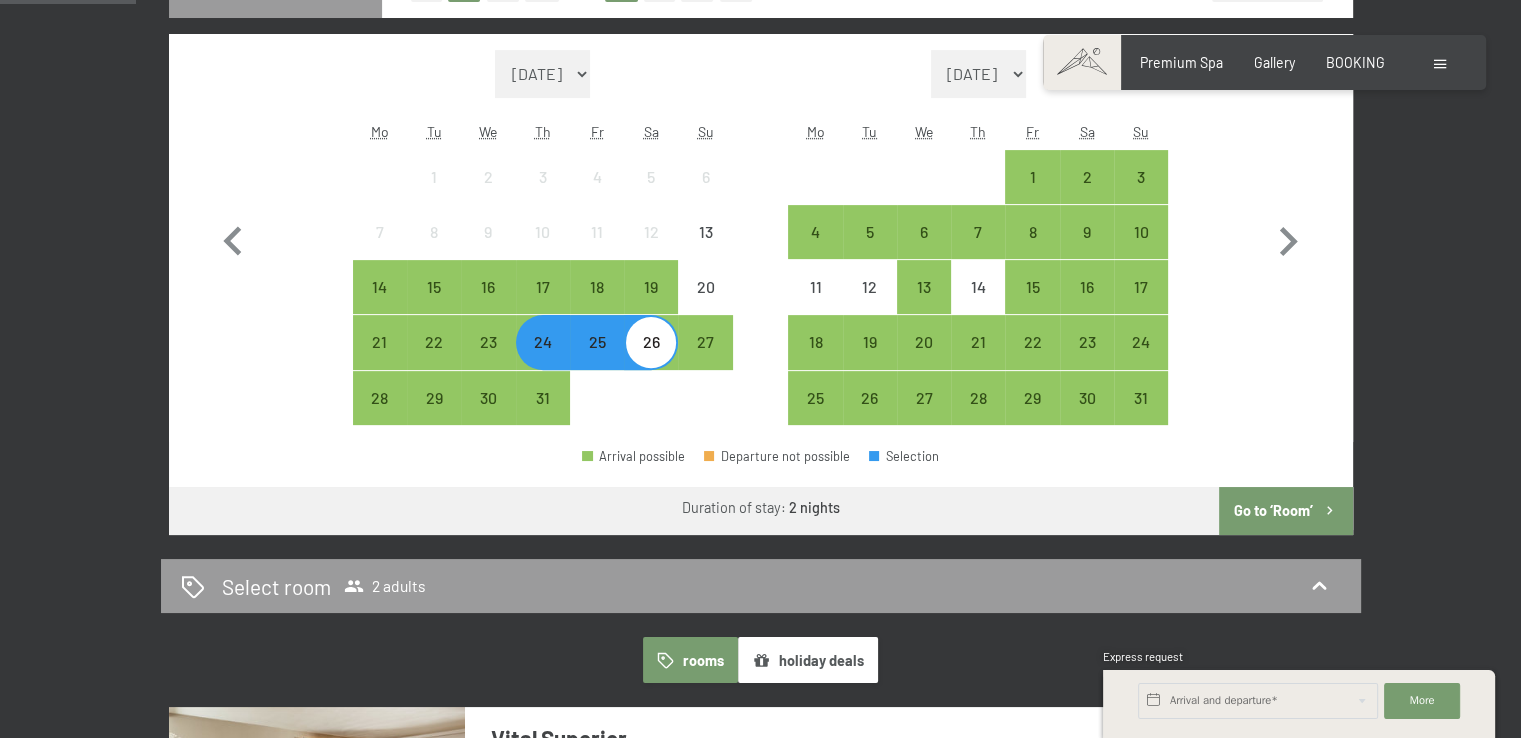 click on "Go to ‘Room’" at bounding box center [1285, 511] 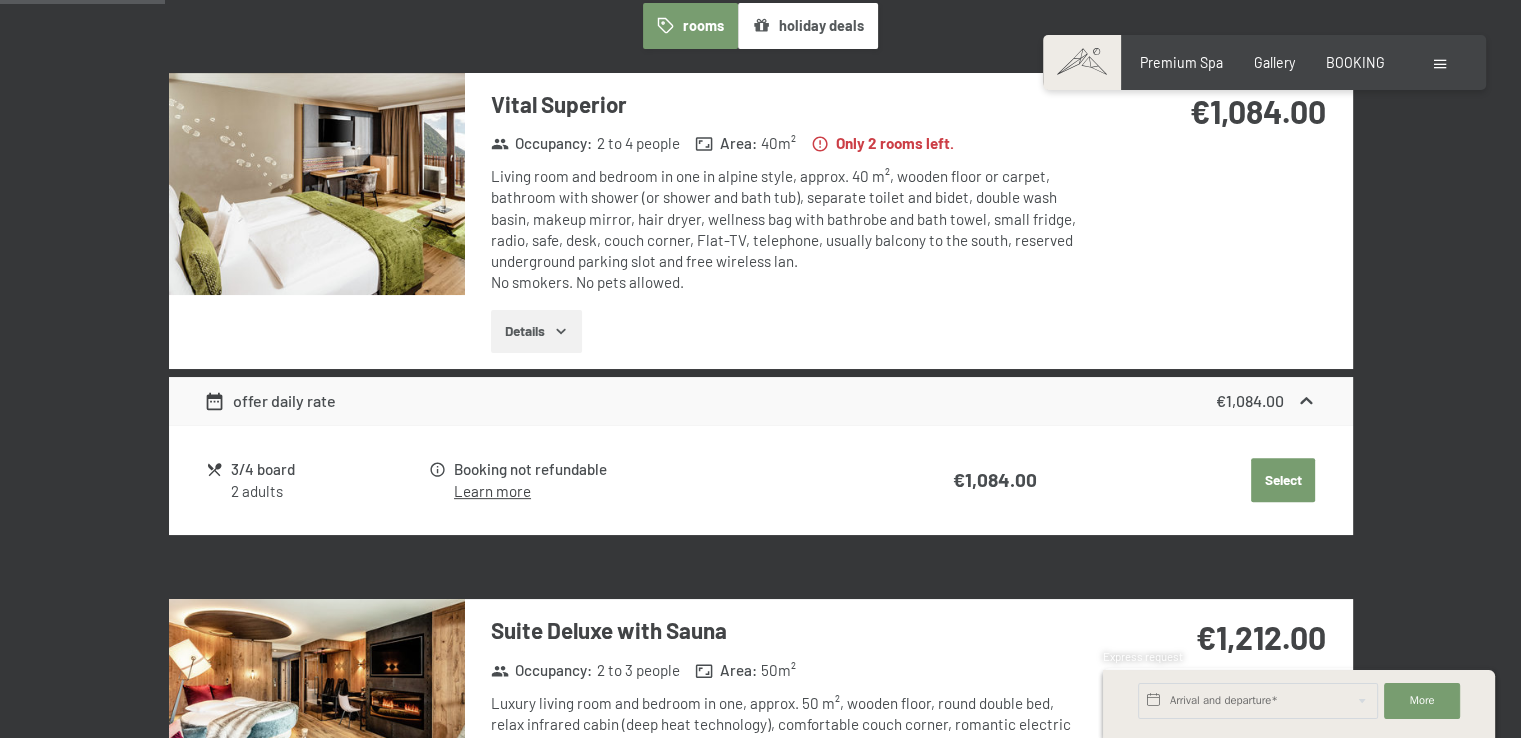 scroll, scrollTop: 464, scrollLeft: 0, axis: vertical 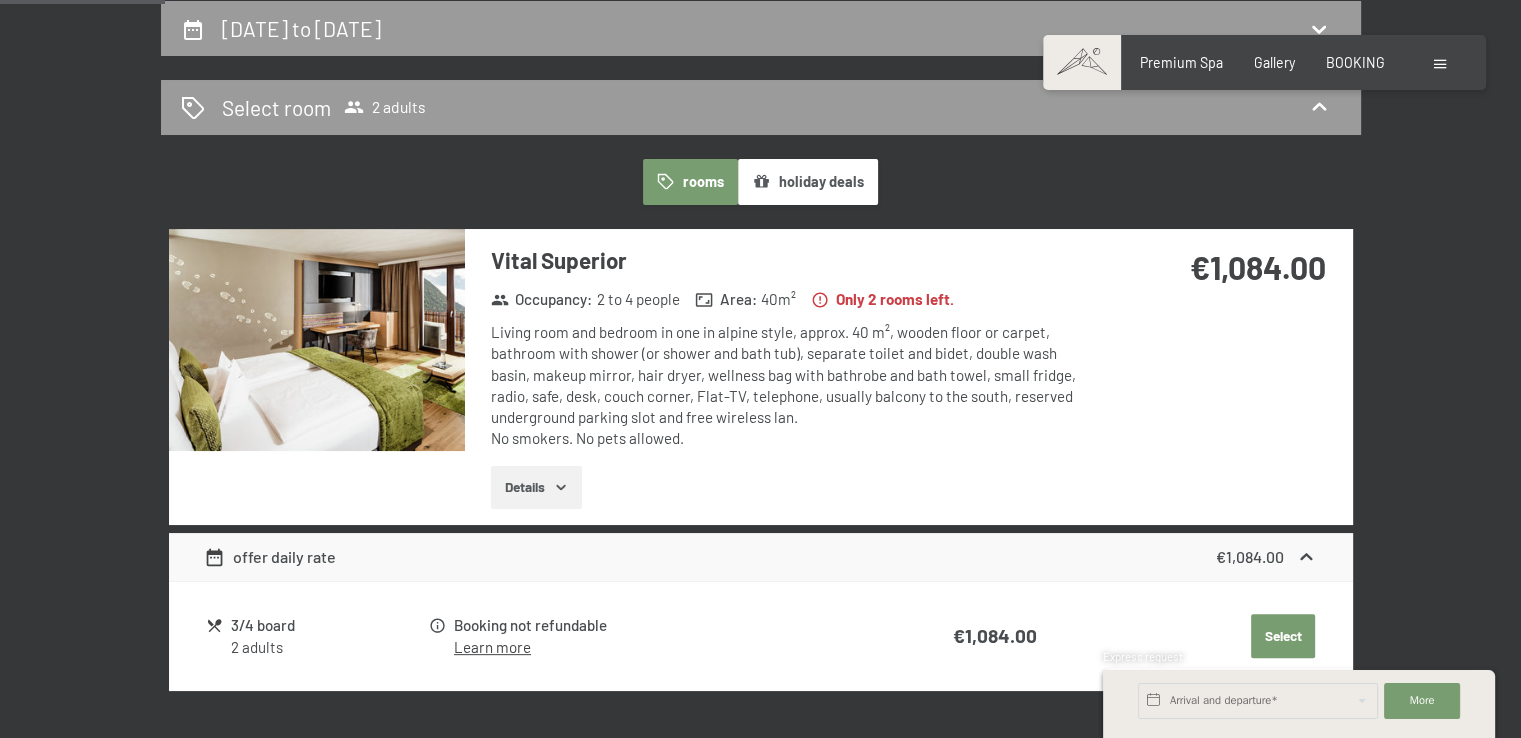 click on "Details" at bounding box center [536, 488] 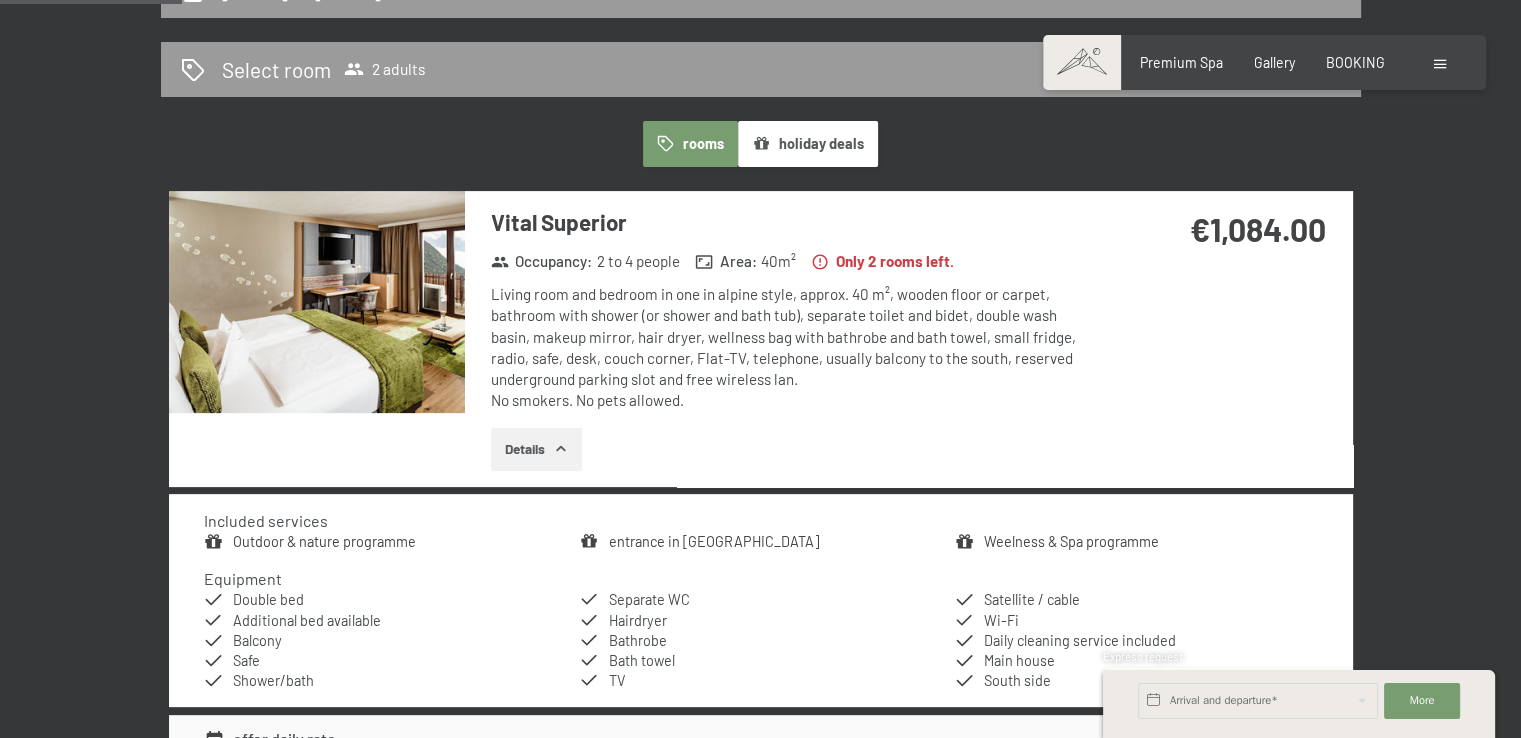 scroll, scrollTop: 564, scrollLeft: 0, axis: vertical 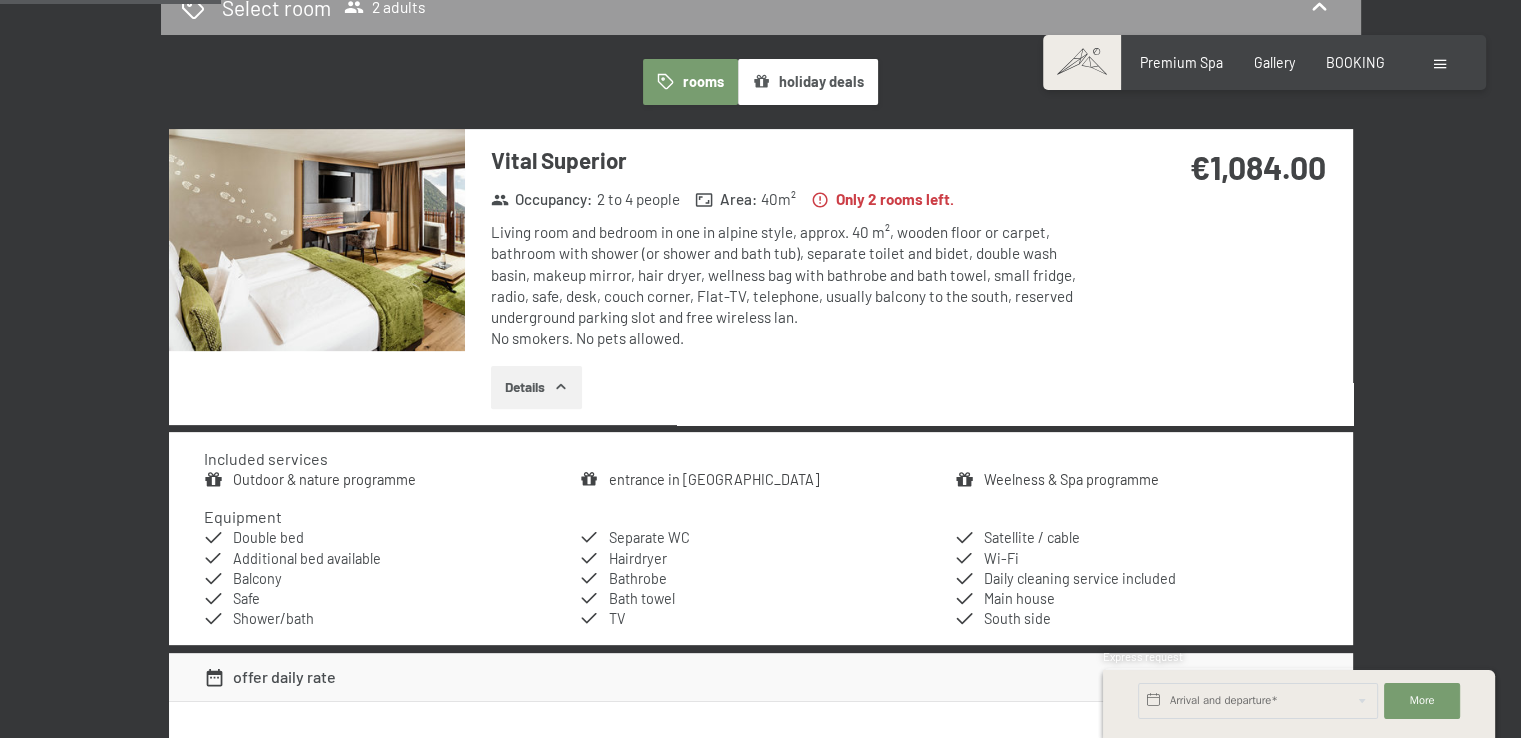 click at bounding box center [317, 240] 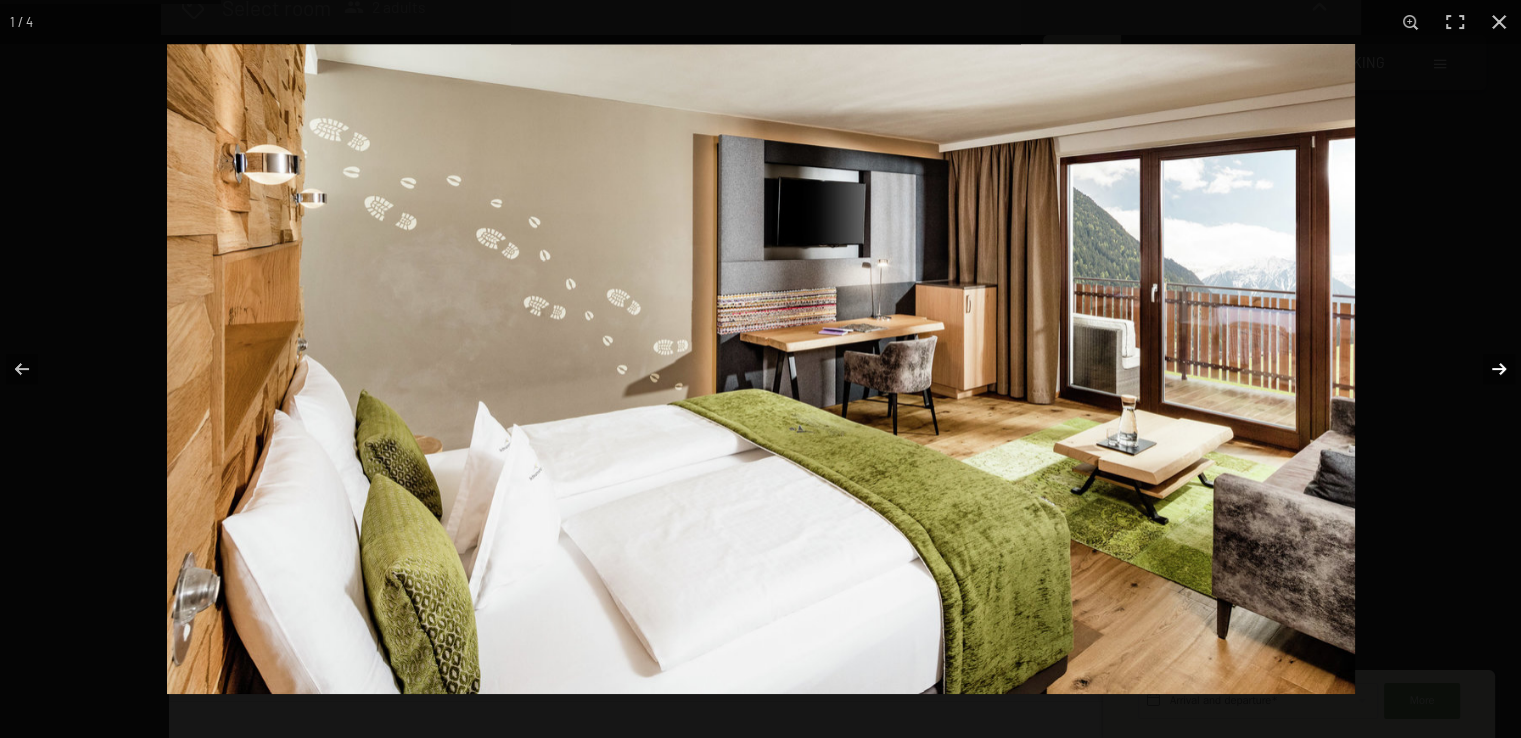 click at bounding box center [1486, 369] 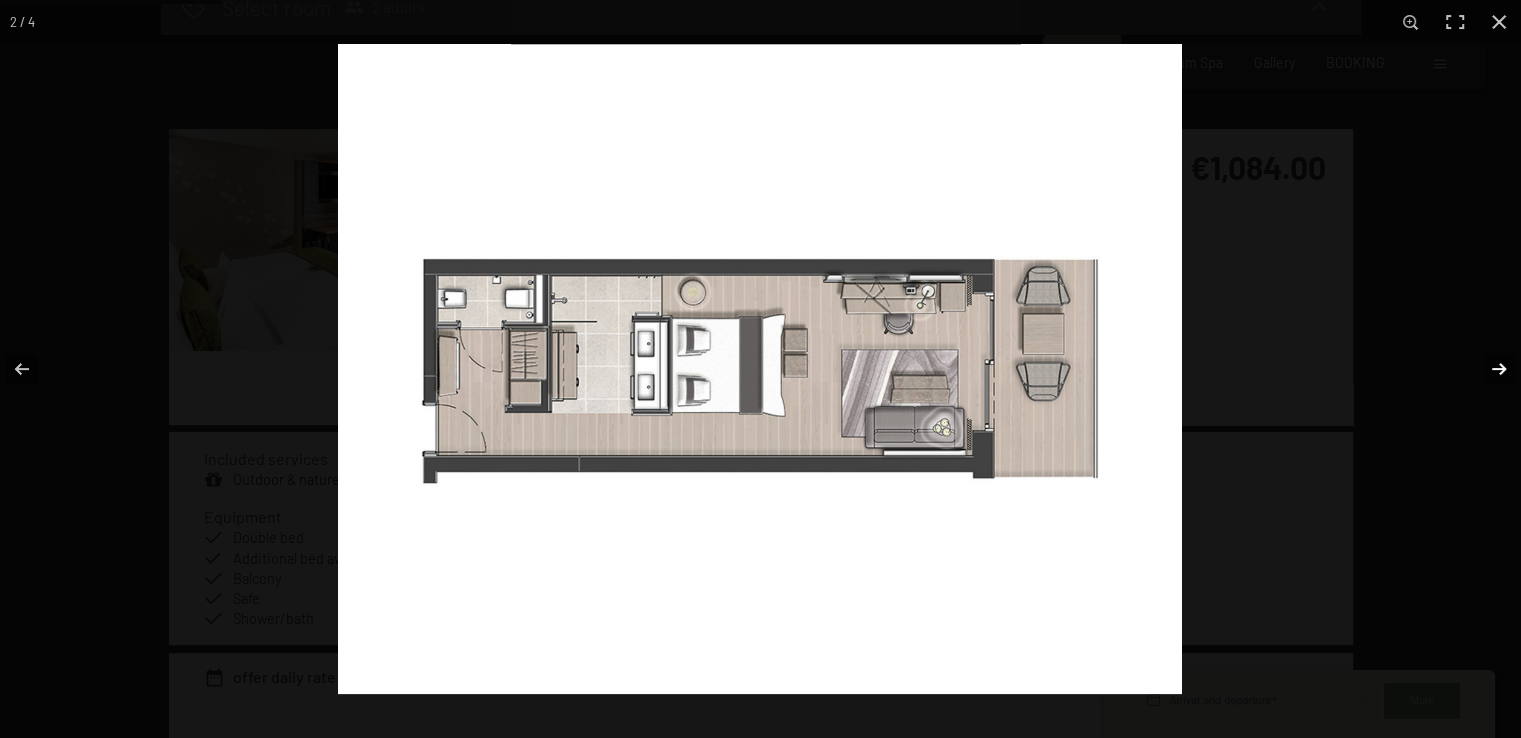 click at bounding box center (1486, 369) 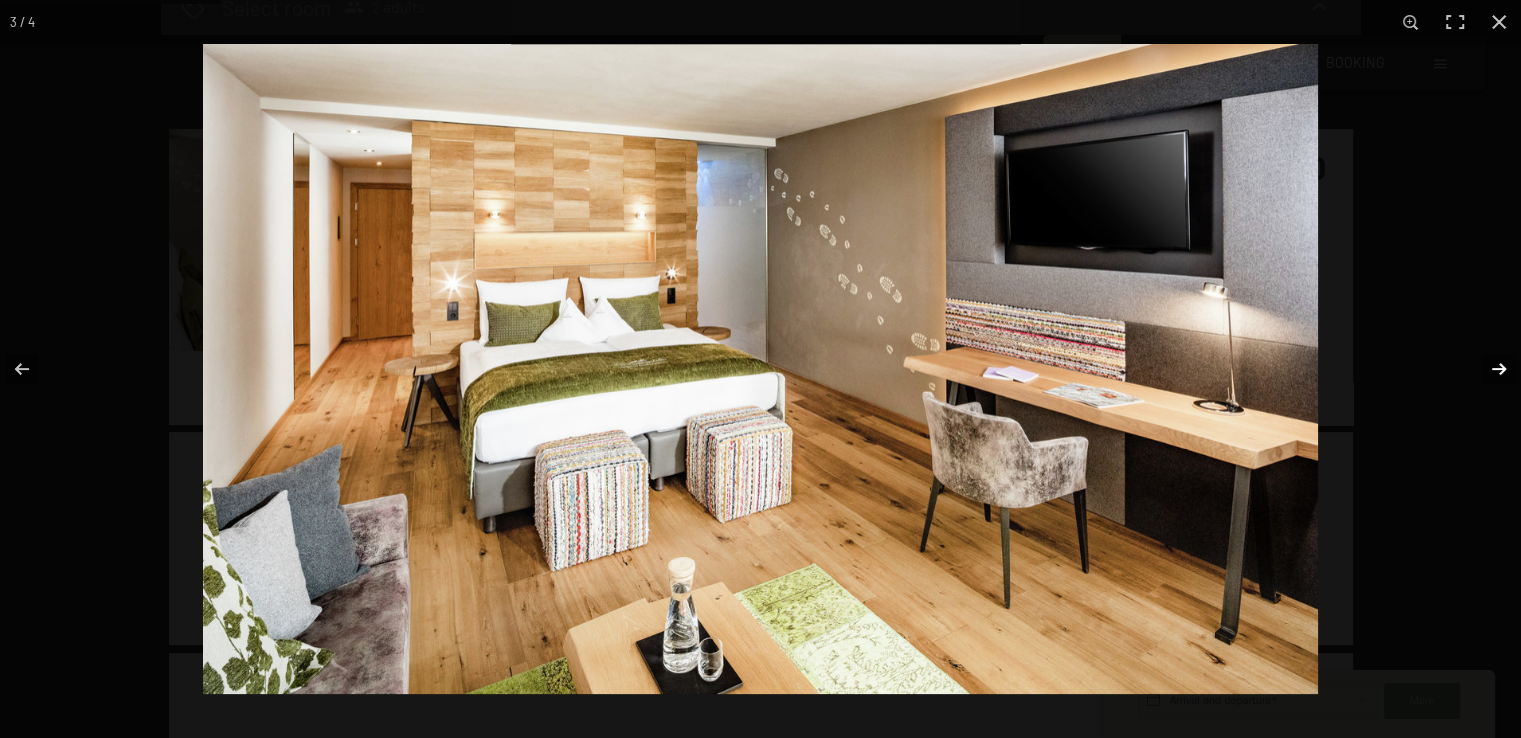 click at bounding box center [1486, 369] 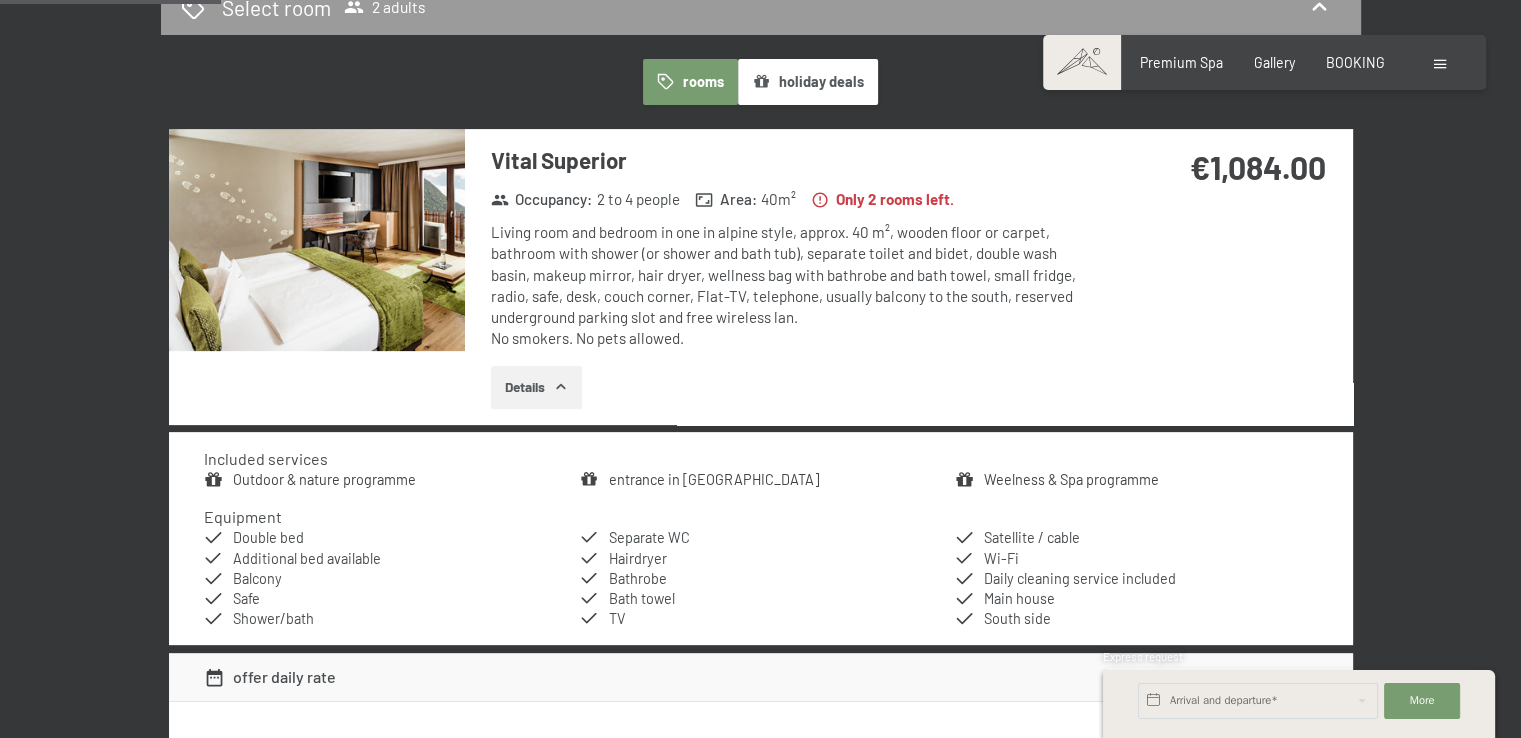 click at bounding box center (0, 0) 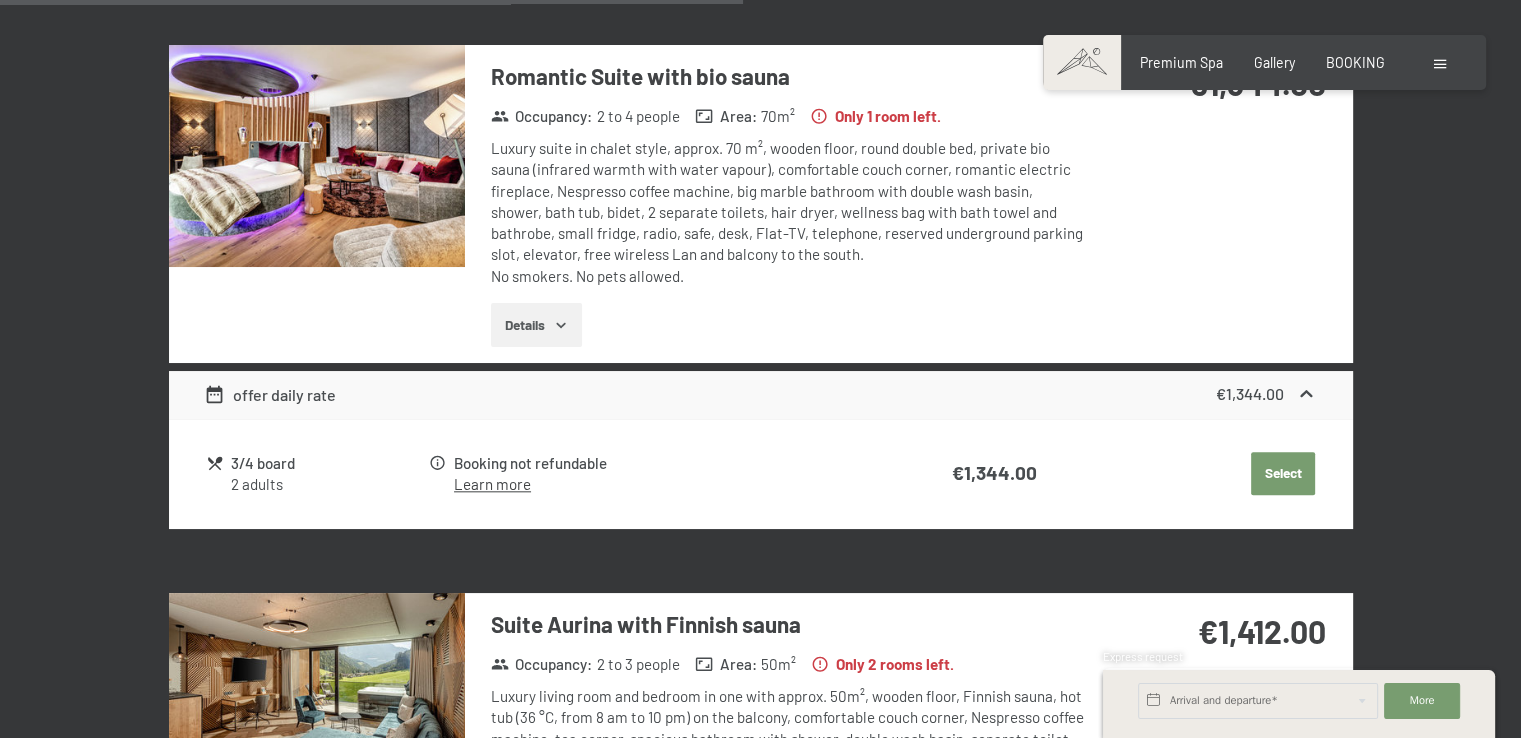scroll, scrollTop: 1664, scrollLeft: 0, axis: vertical 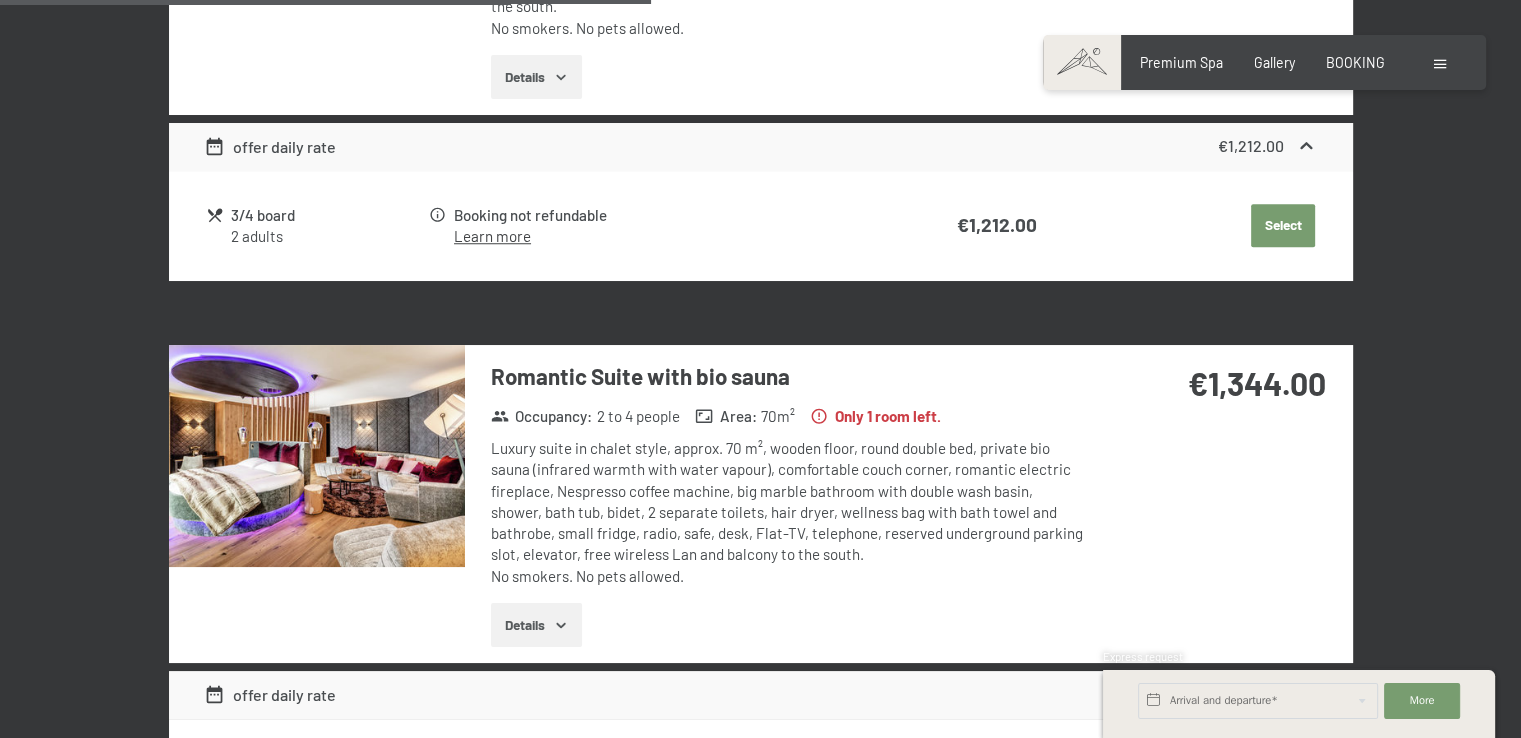 click at bounding box center (317, 456) 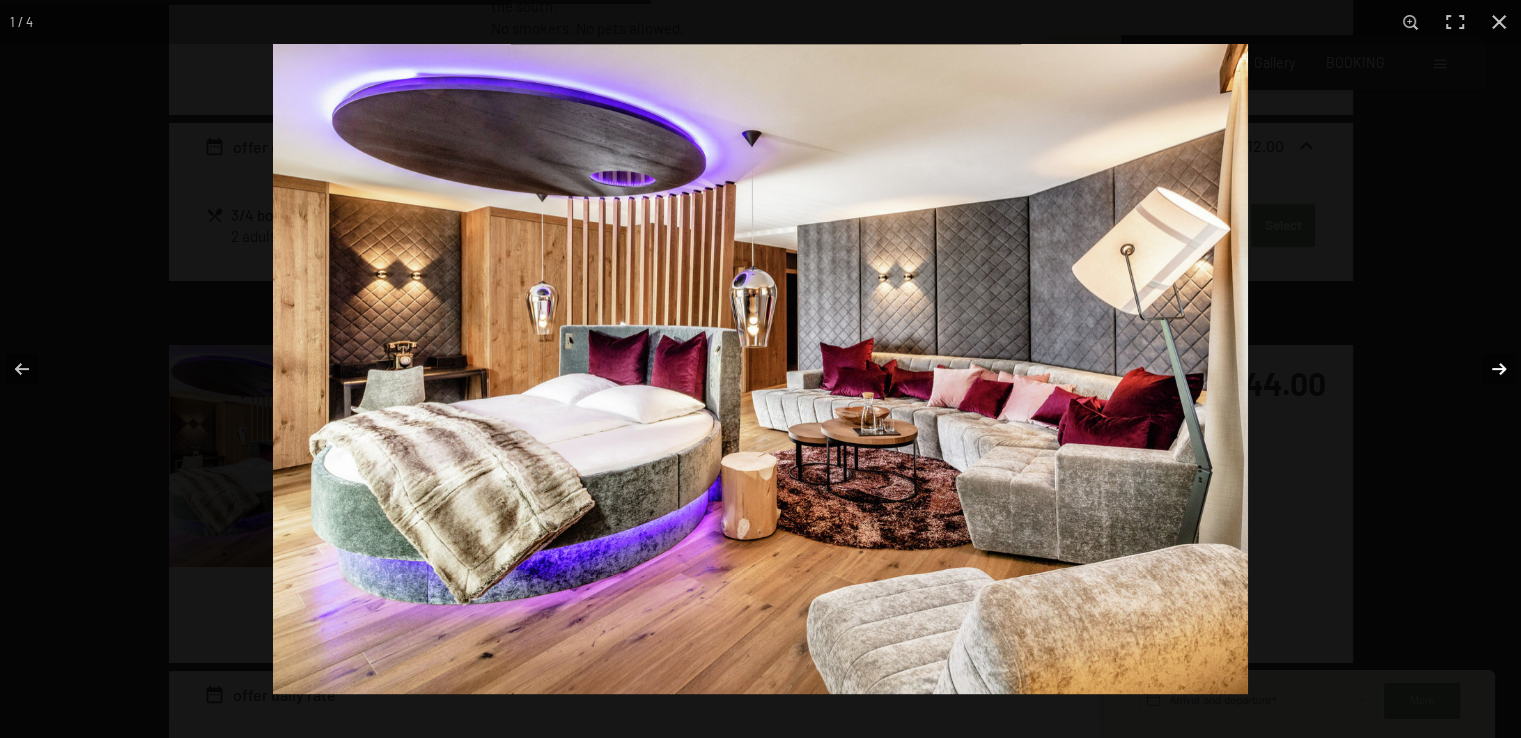 click at bounding box center [1486, 369] 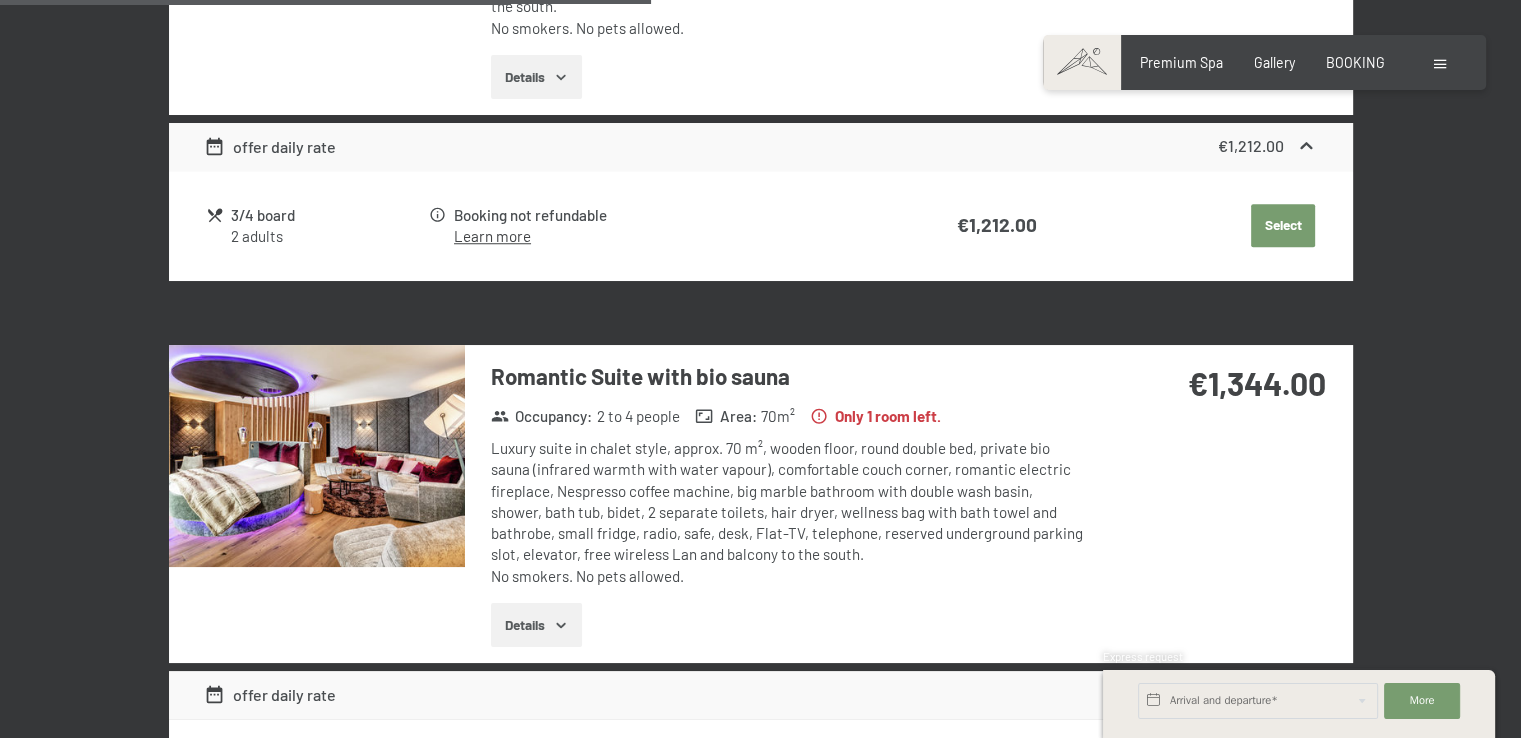 click at bounding box center [0, 0] 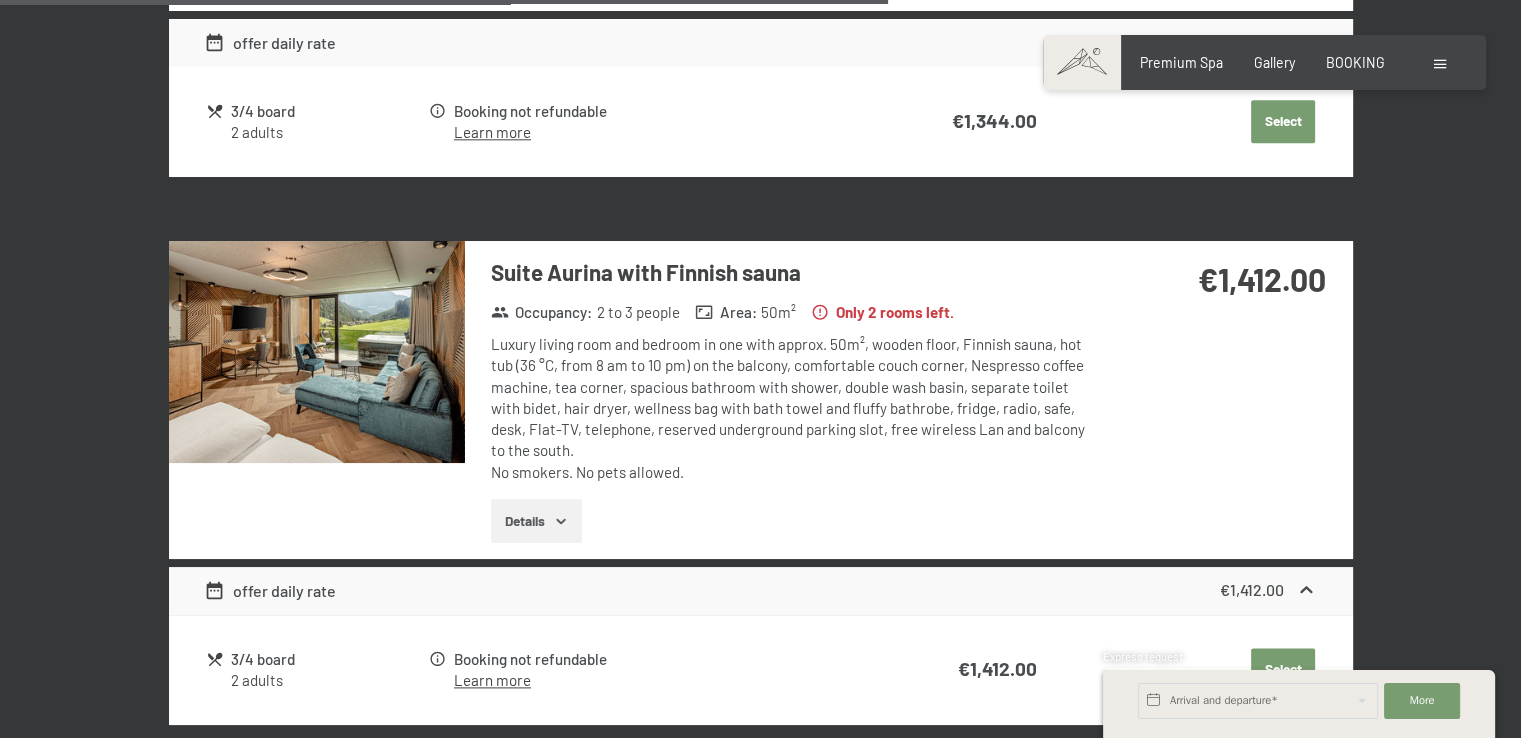 scroll, scrollTop: 2264, scrollLeft: 0, axis: vertical 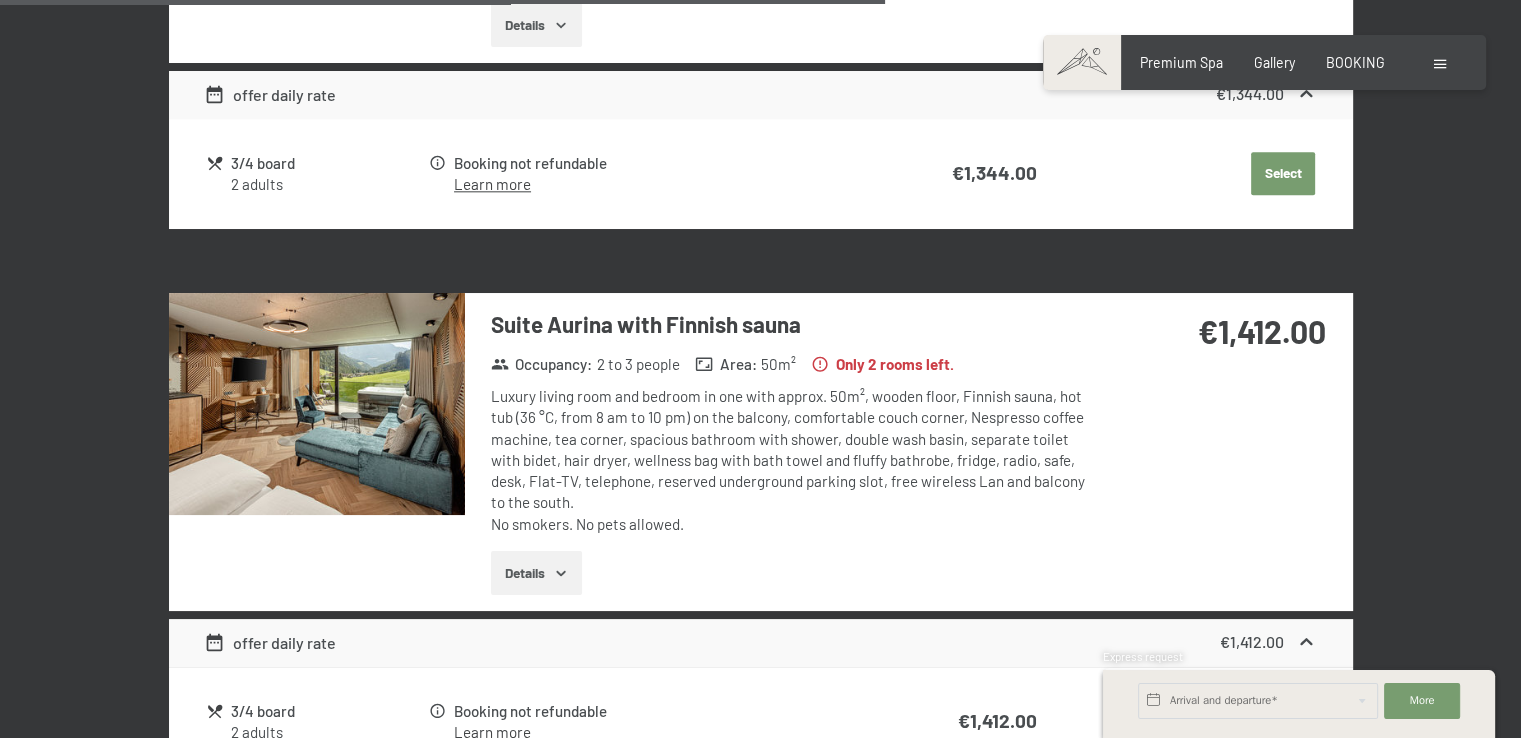 click at bounding box center [317, 404] 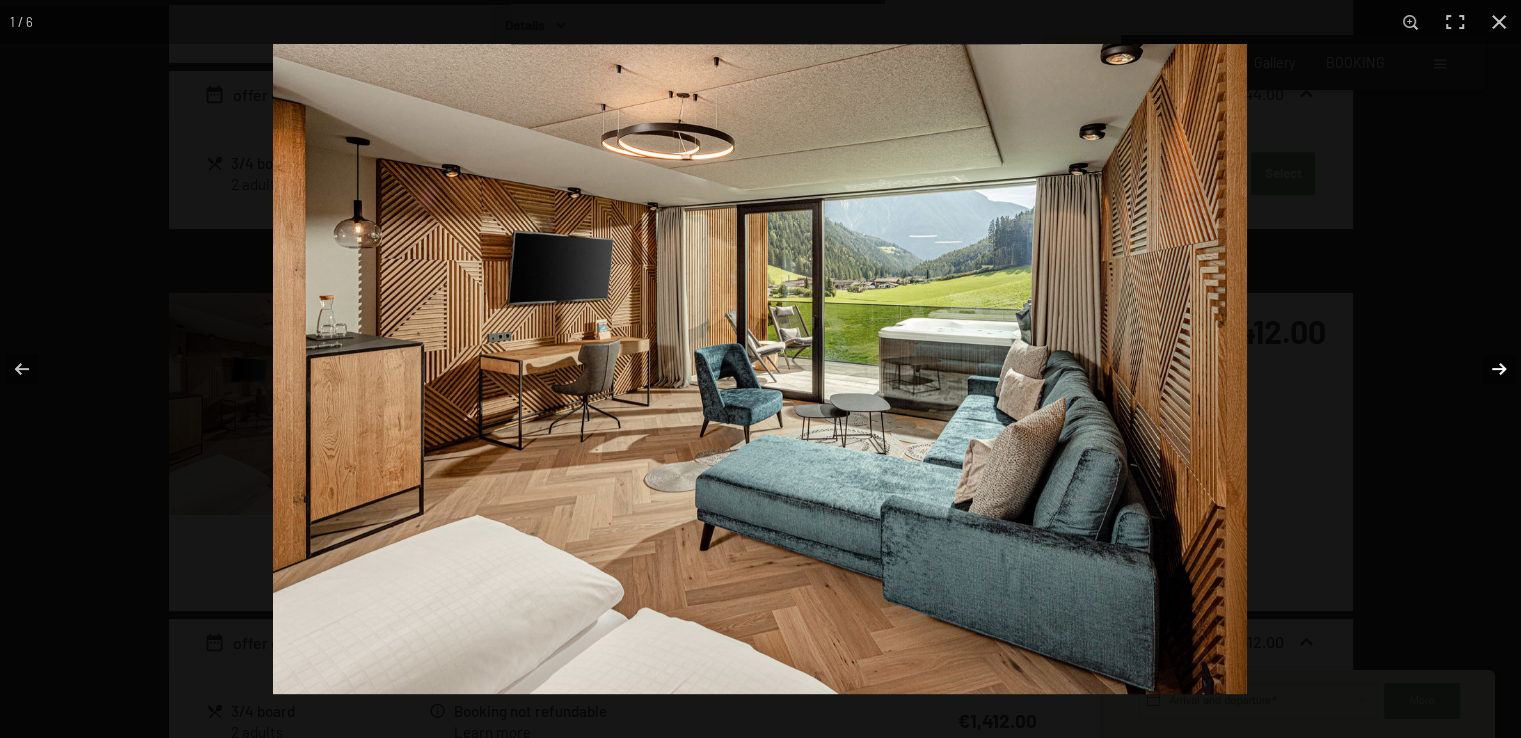click at bounding box center [1486, 369] 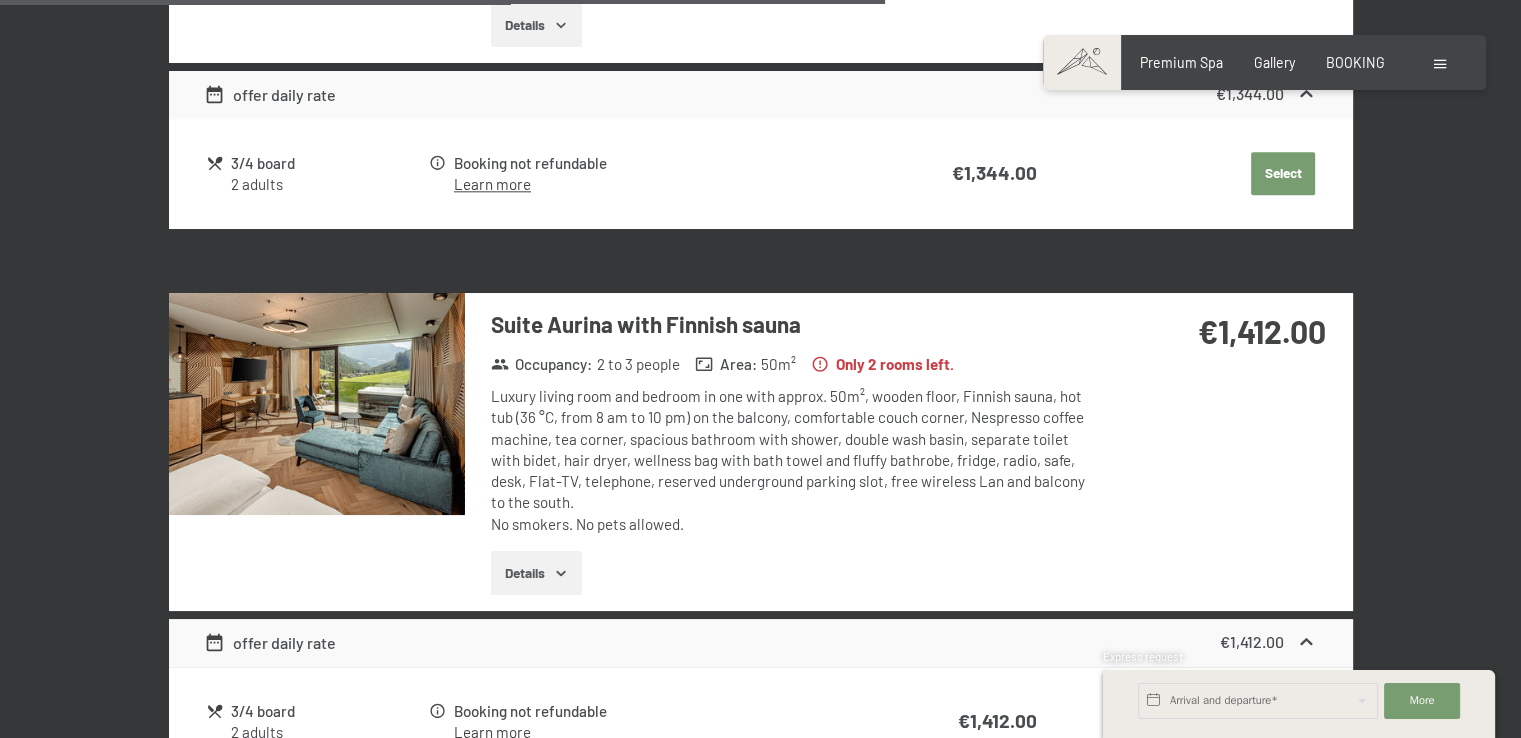 click at bounding box center (0, 0) 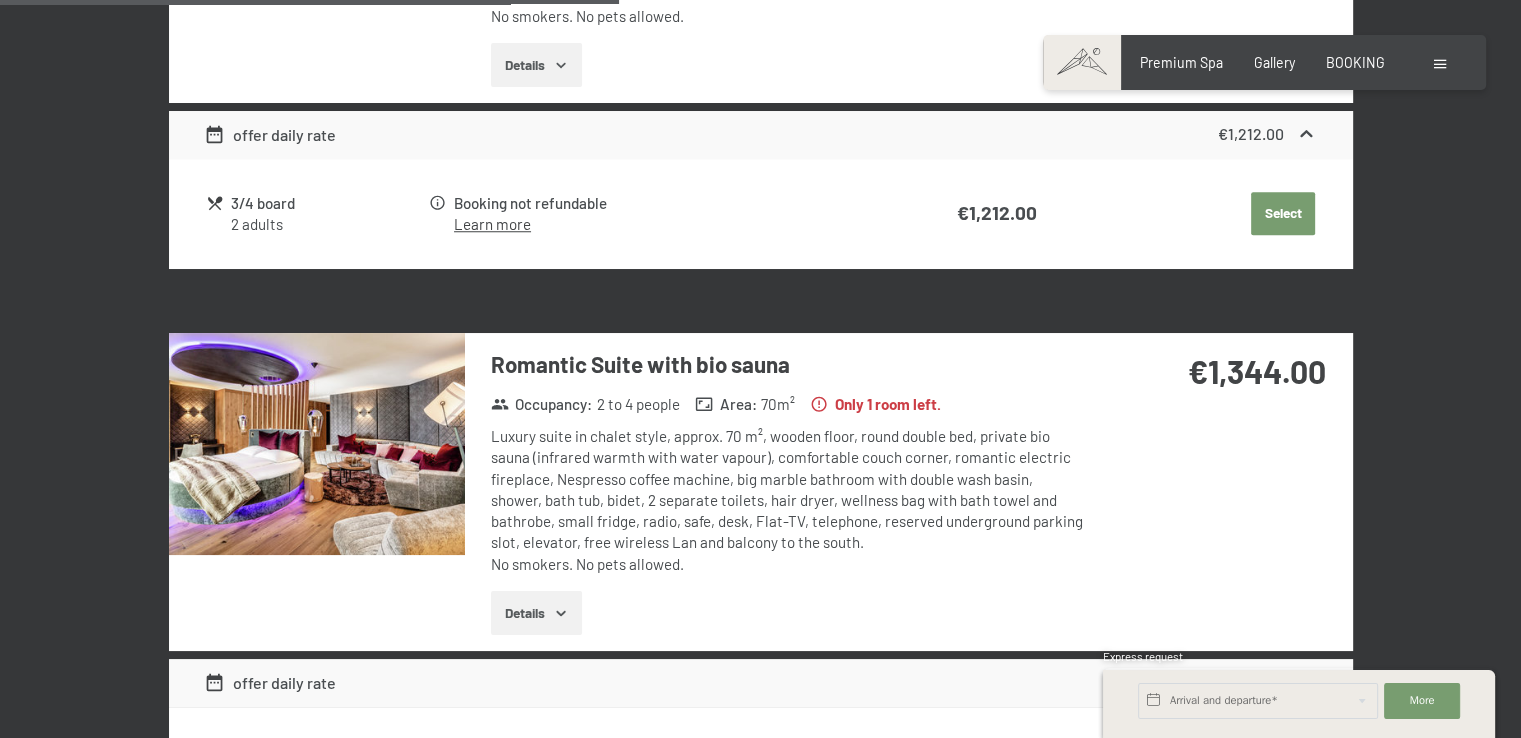 scroll, scrollTop: 1364, scrollLeft: 0, axis: vertical 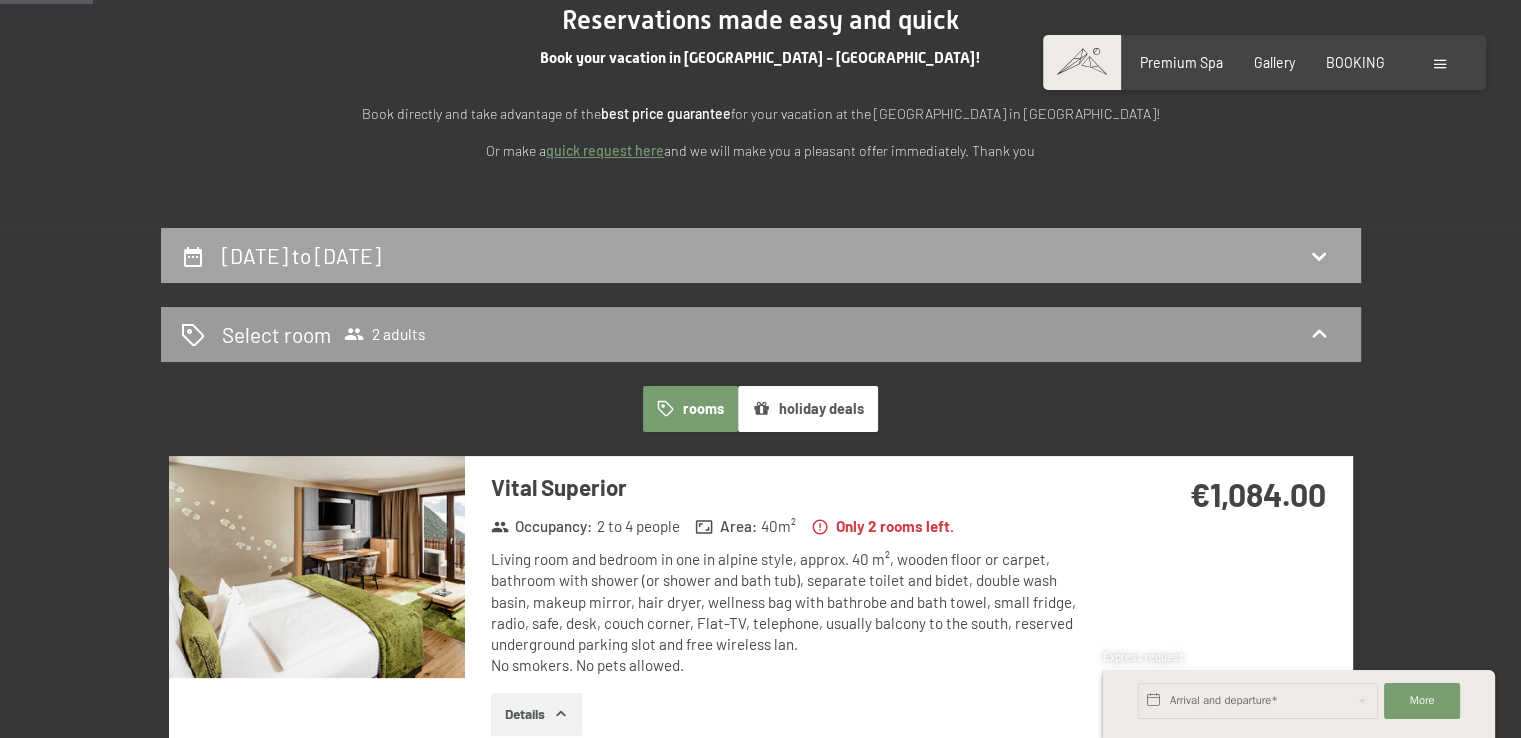 click on "[DATE] to [DATE]" at bounding box center (301, 255) 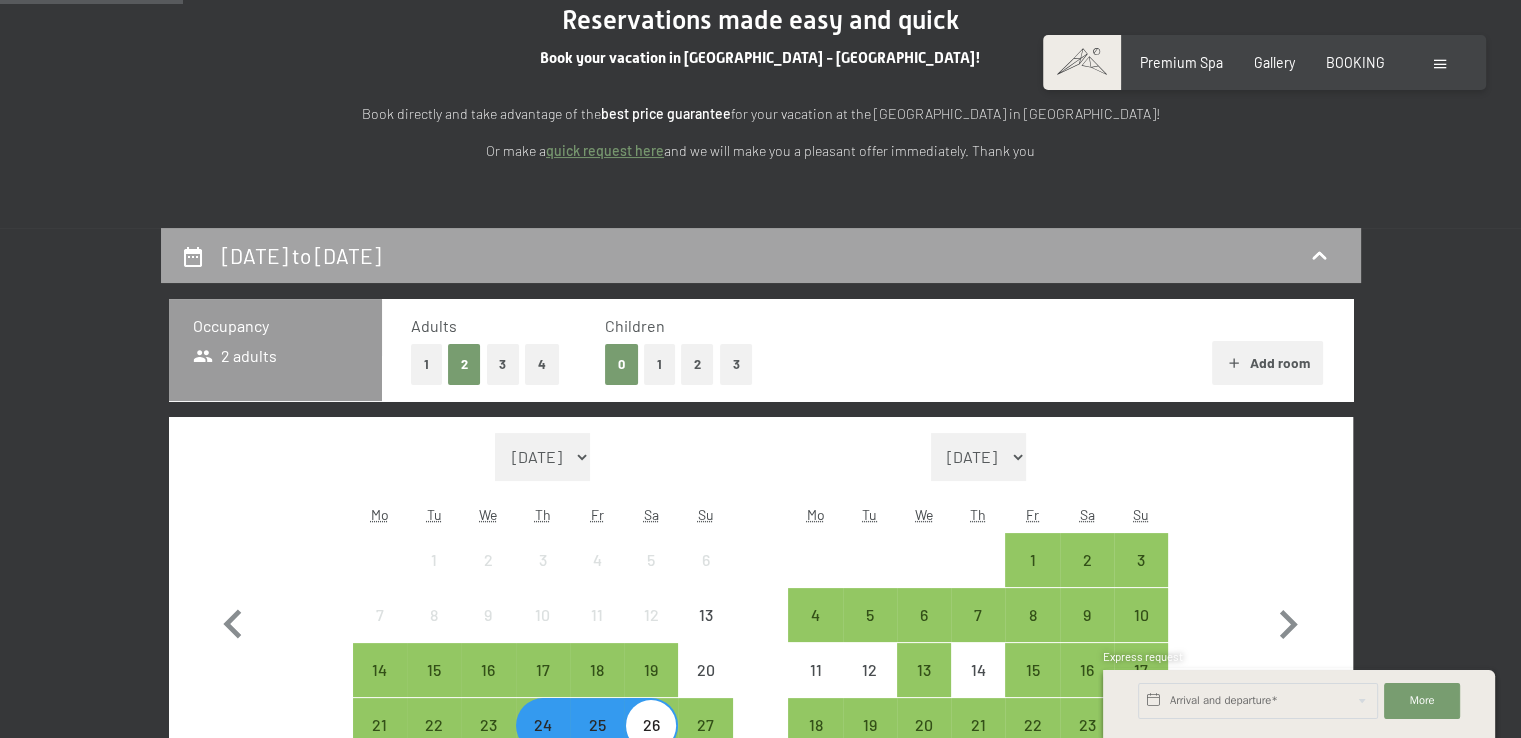 scroll, scrollTop: 464, scrollLeft: 0, axis: vertical 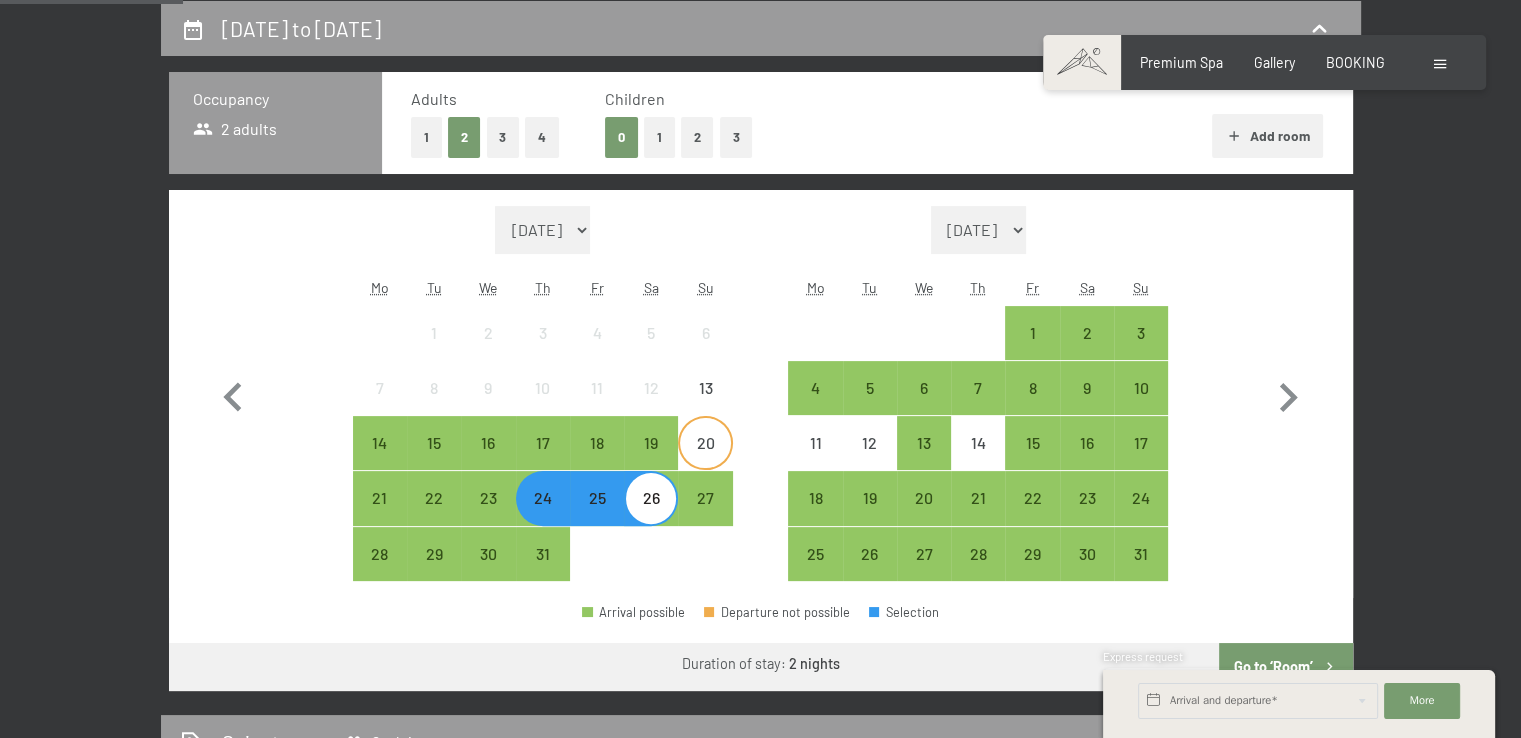 click on "20" at bounding box center (705, 460) 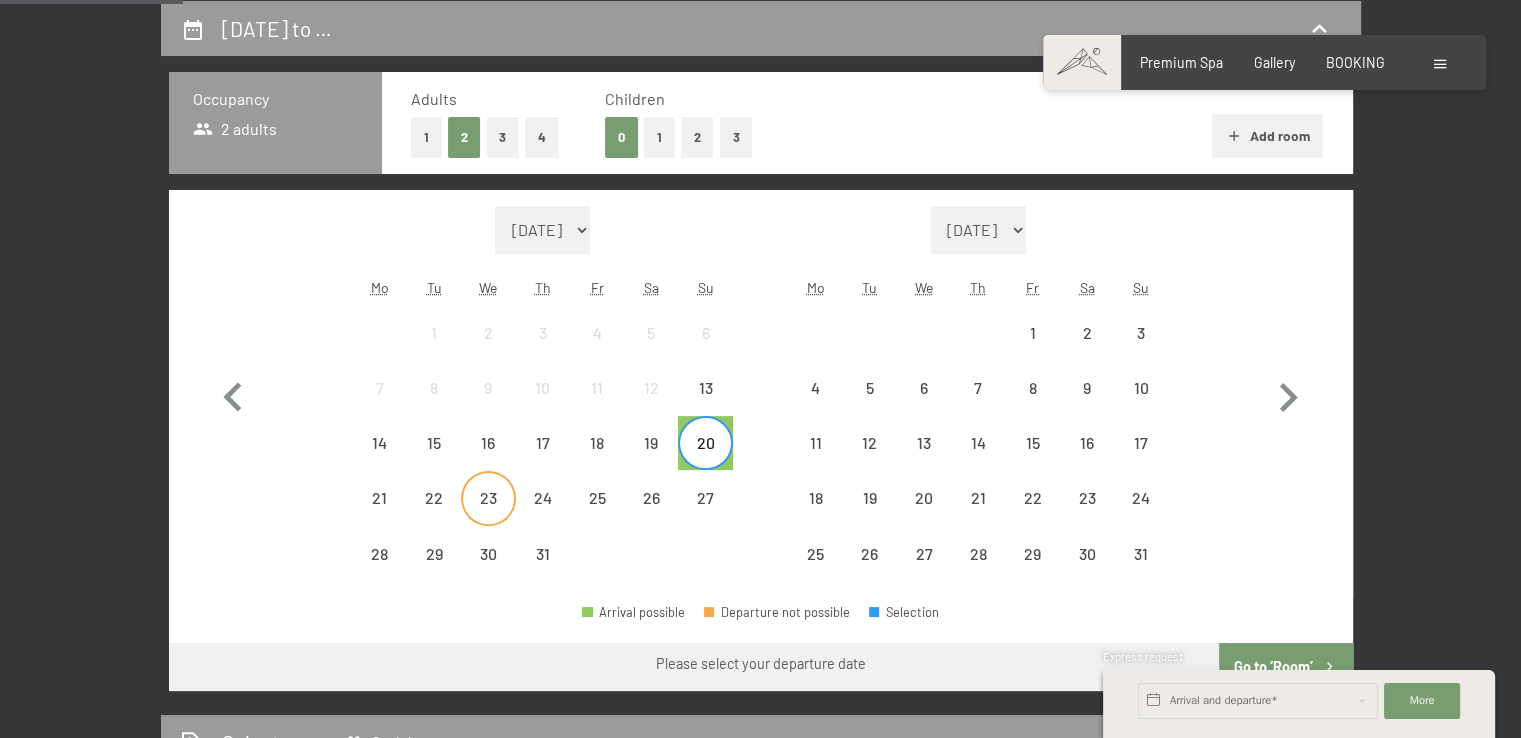 click on "23" at bounding box center (488, 515) 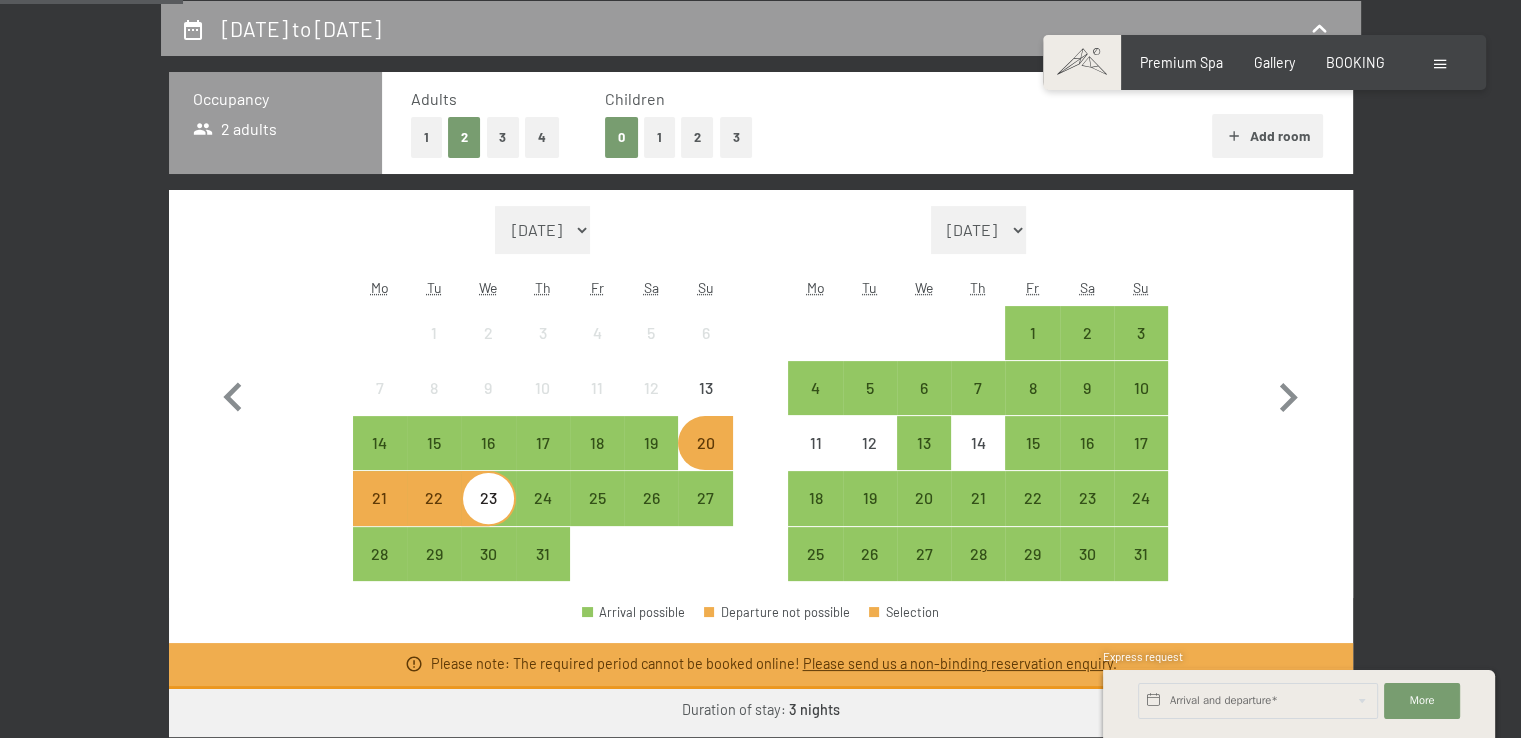 click on "20" at bounding box center (705, 460) 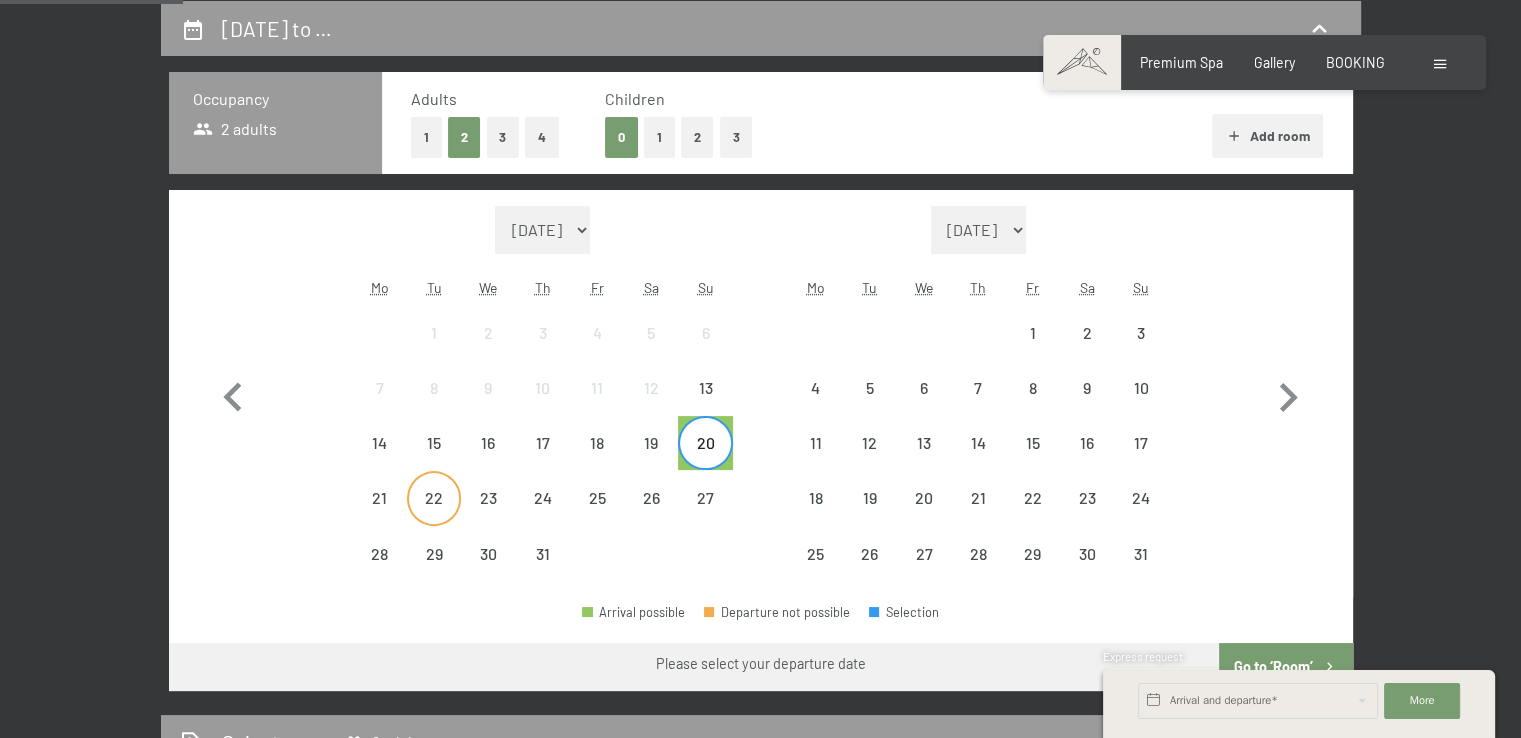 click on "22" at bounding box center [434, 515] 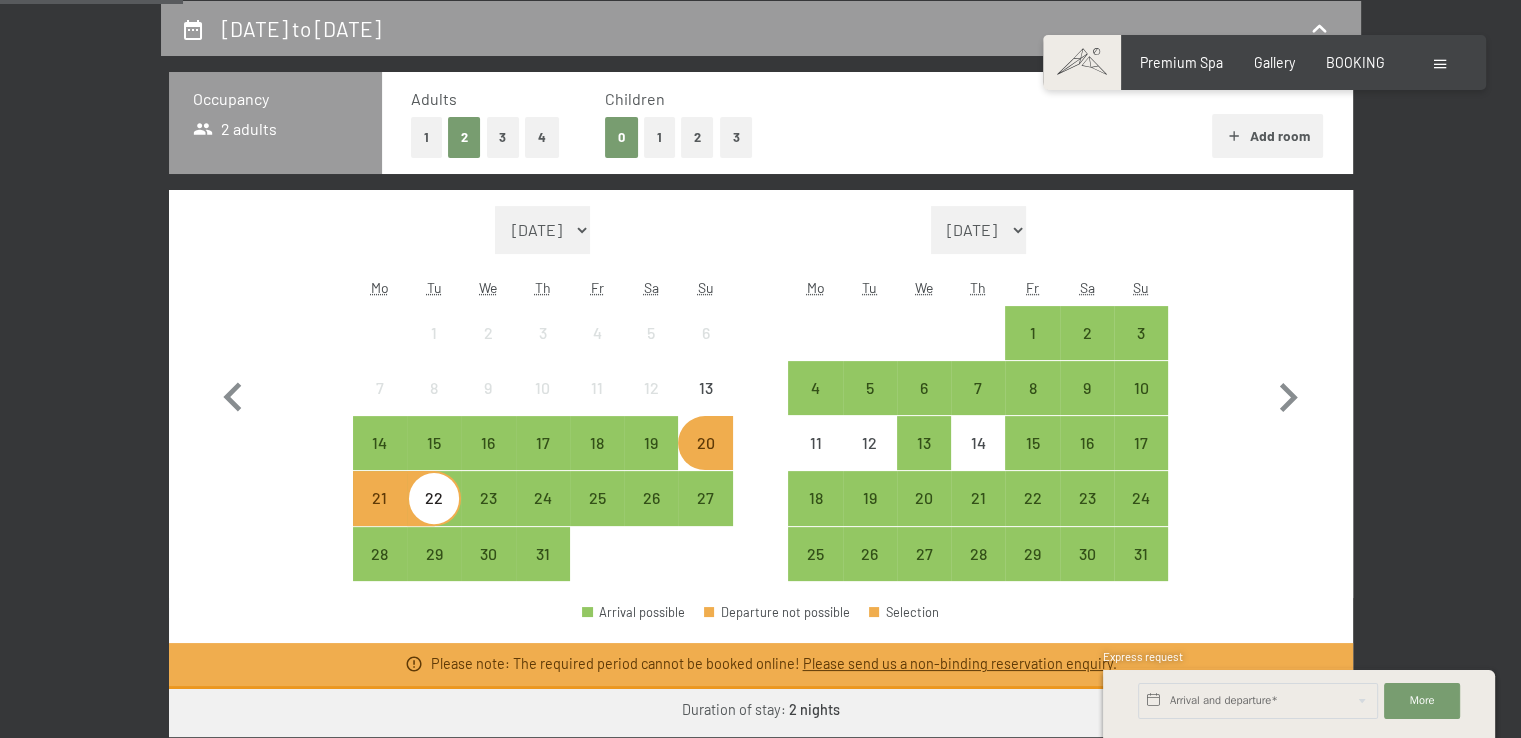 click on "20" at bounding box center [705, 460] 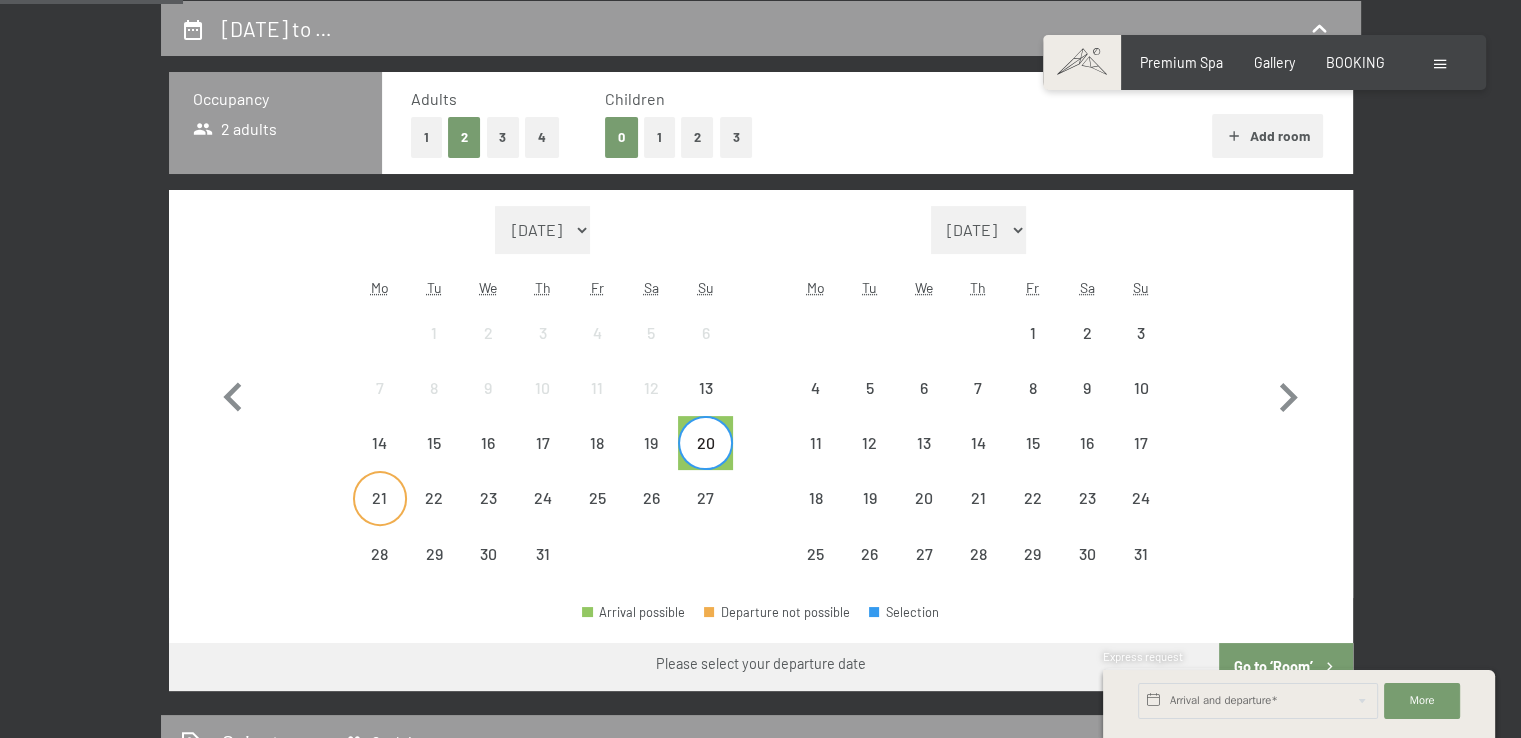 click on "21" at bounding box center [380, 515] 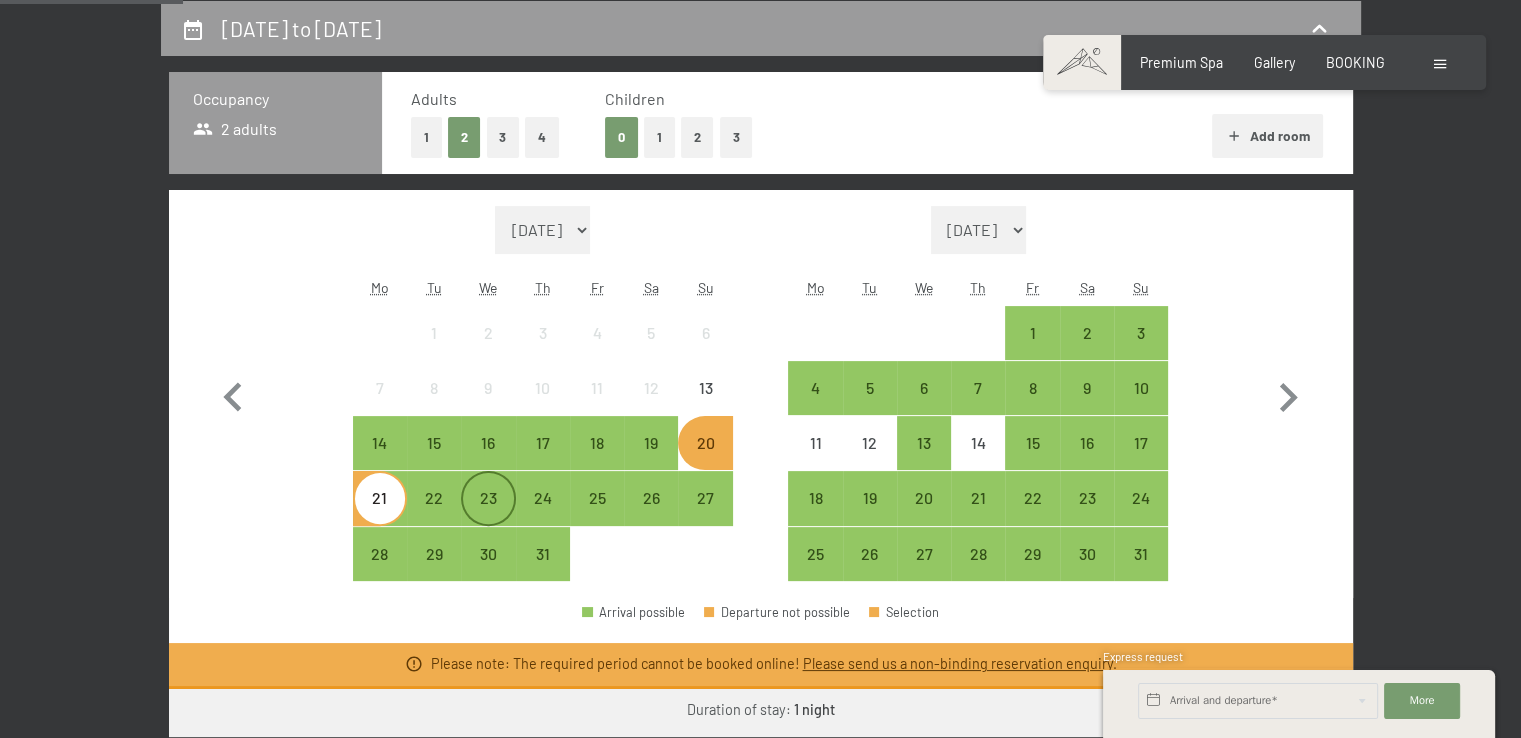 click on "23" at bounding box center [488, 515] 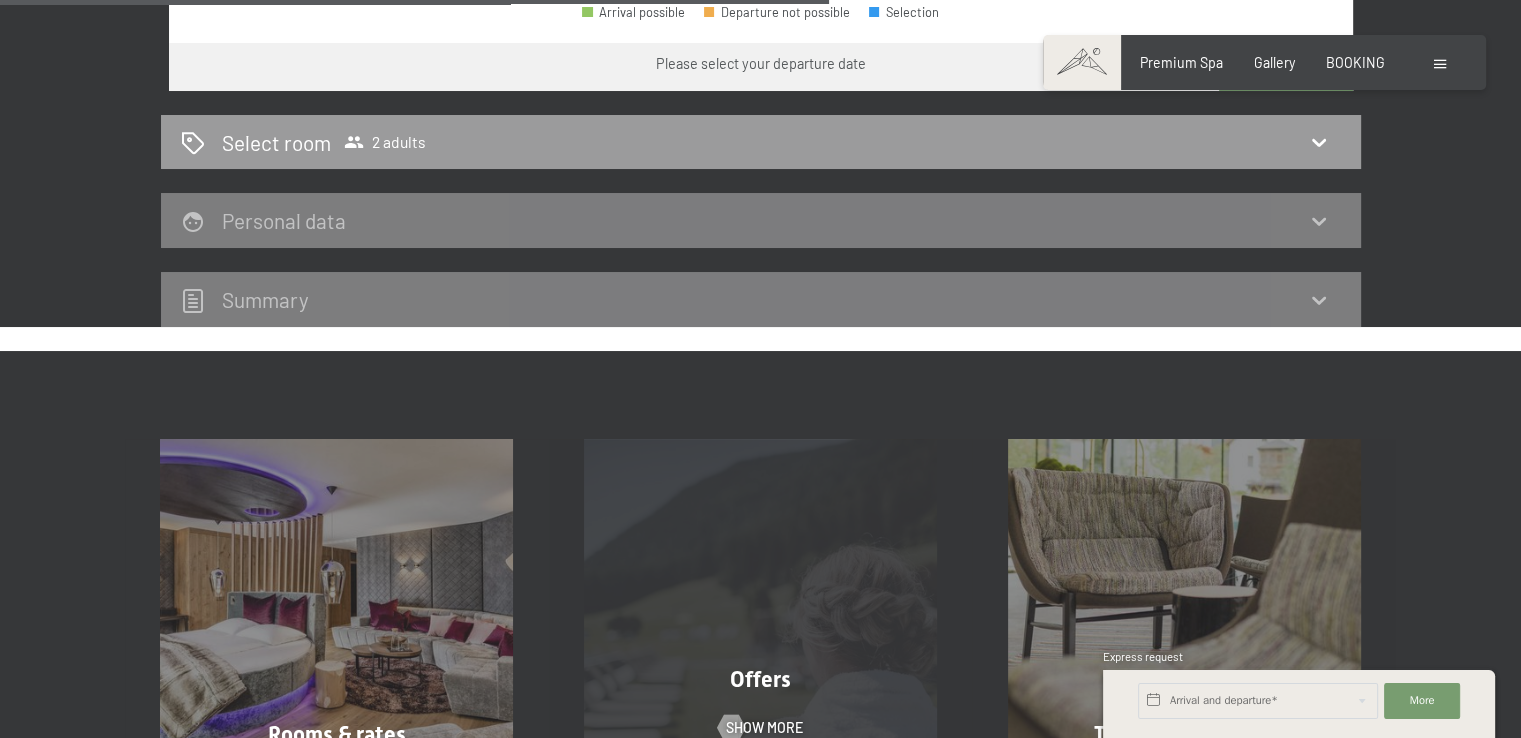 scroll, scrollTop: 564, scrollLeft: 0, axis: vertical 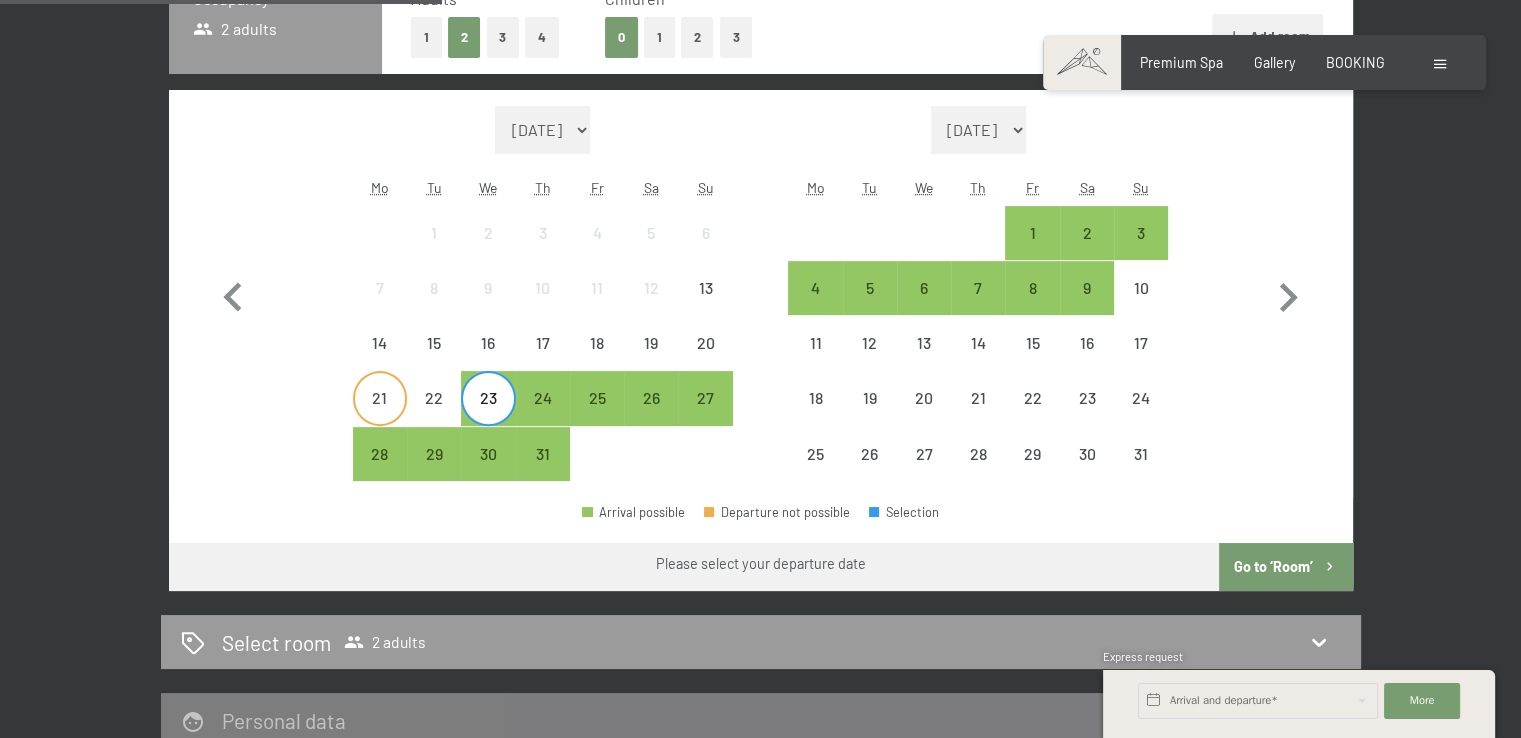 click on "21" at bounding box center (380, 415) 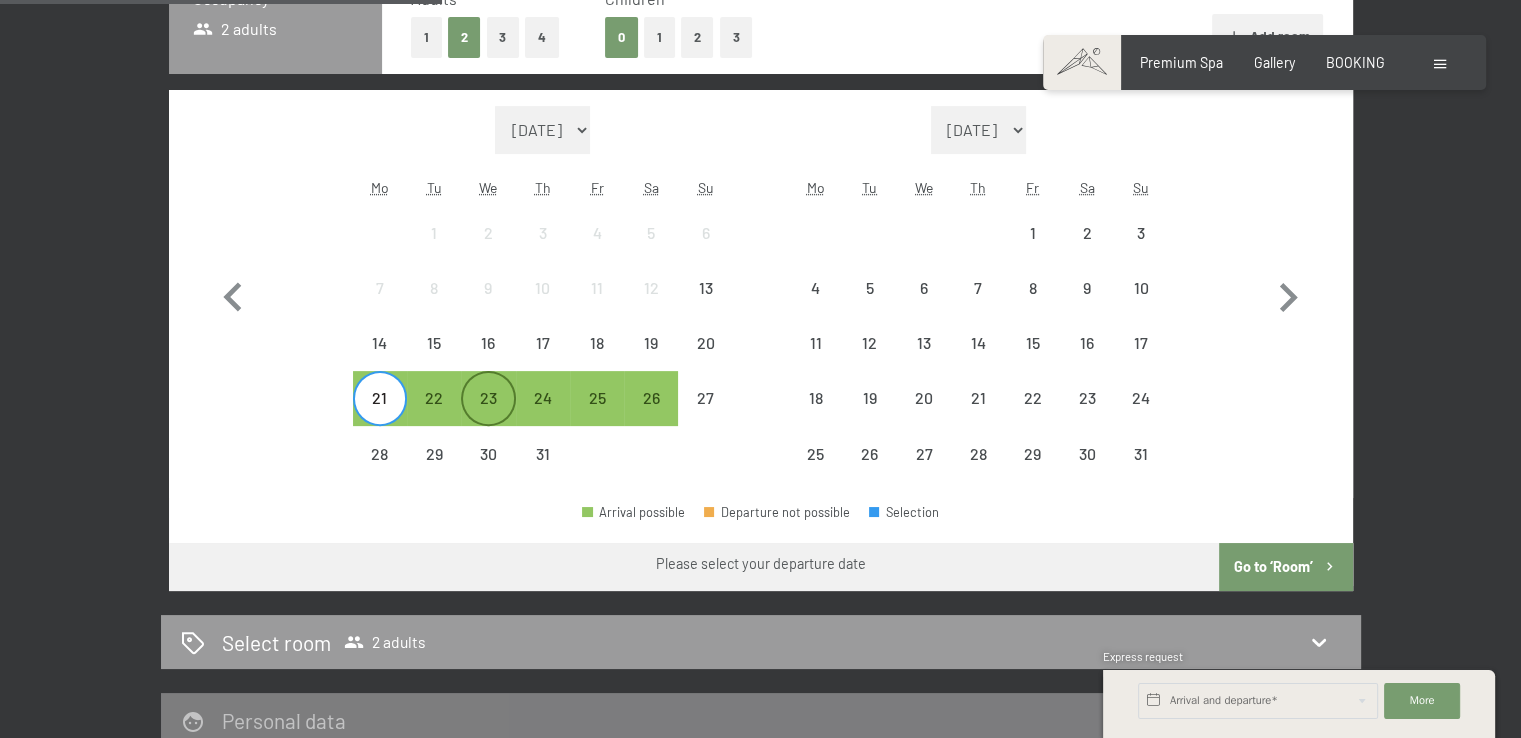 click on "23" at bounding box center [488, 415] 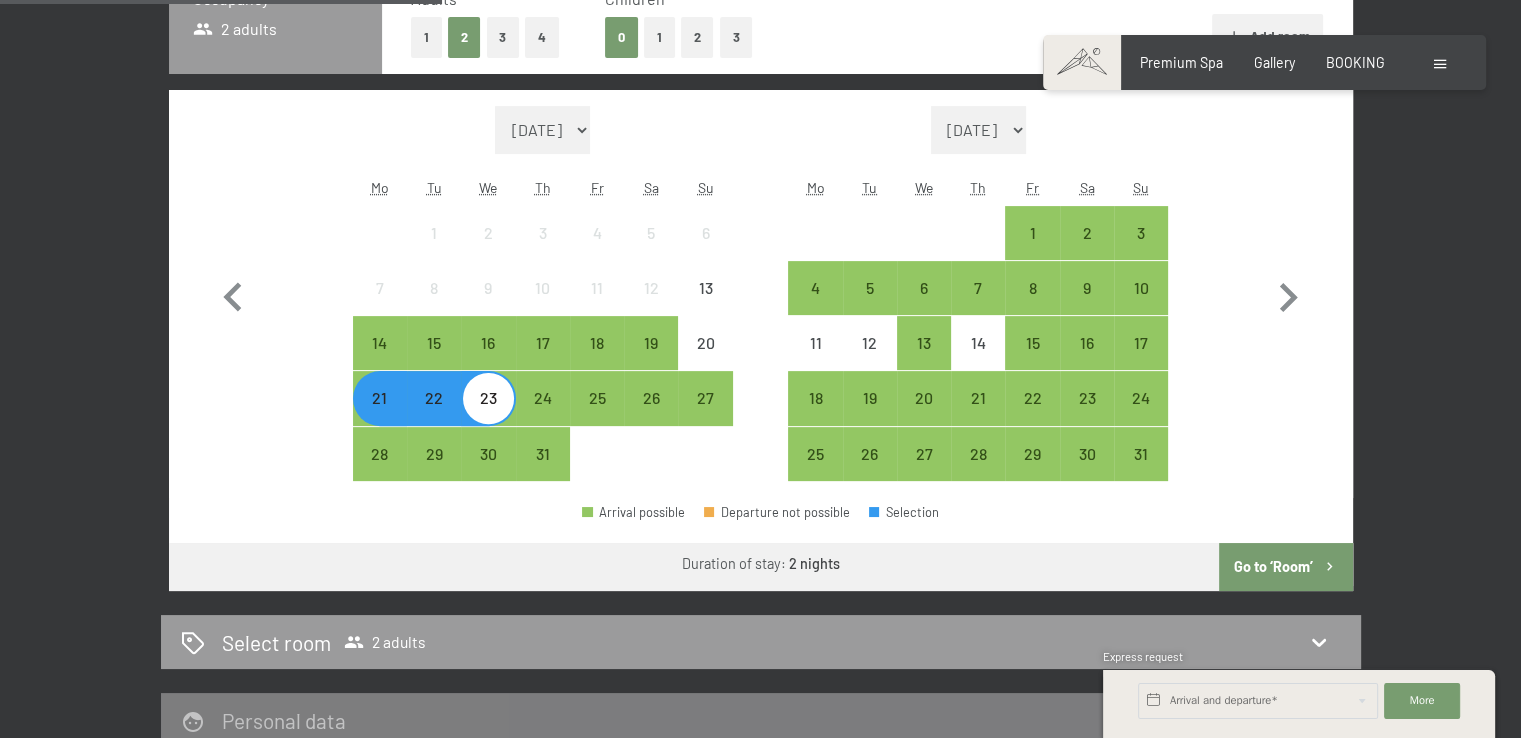 click on "Go to ‘Room’" at bounding box center [1285, 567] 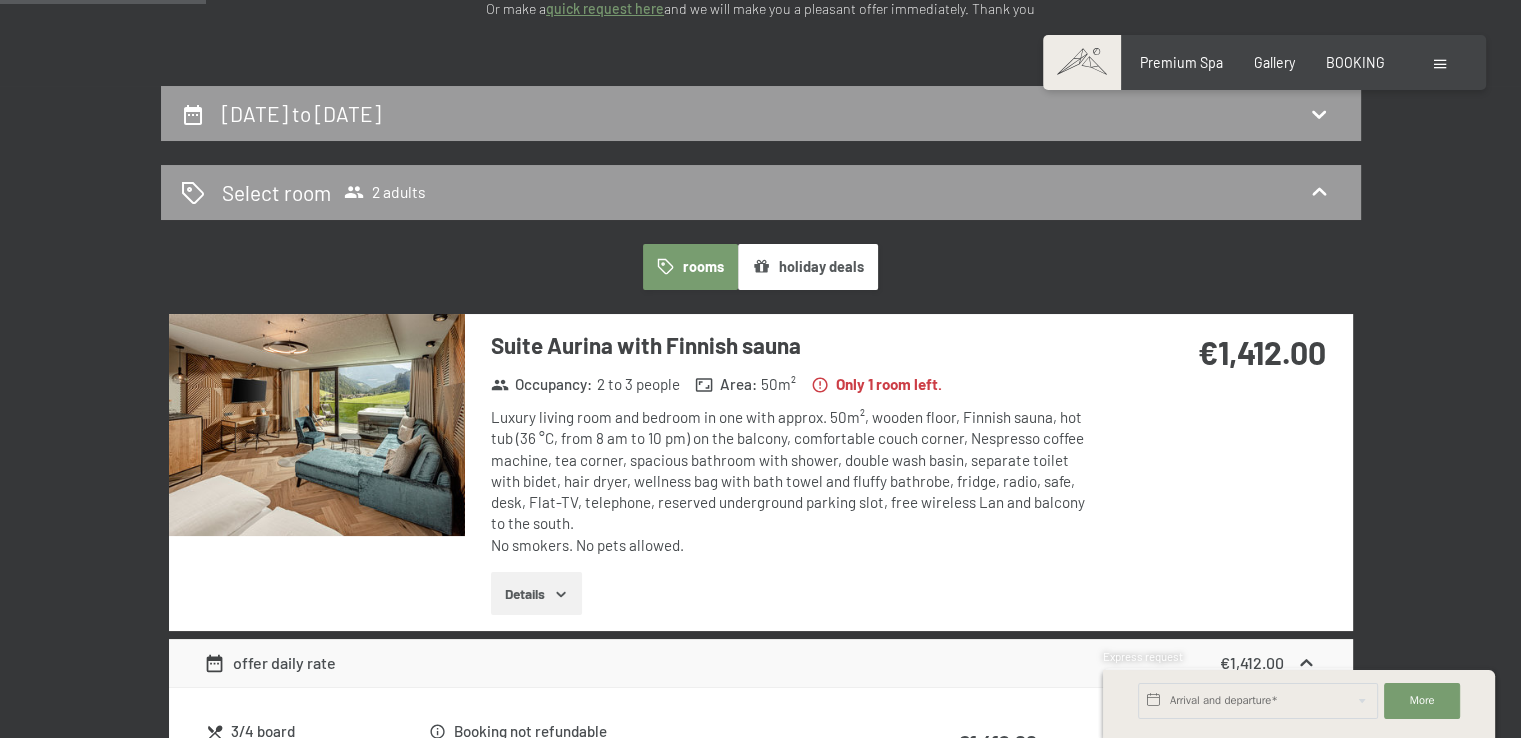 scroll, scrollTop: 164, scrollLeft: 0, axis: vertical 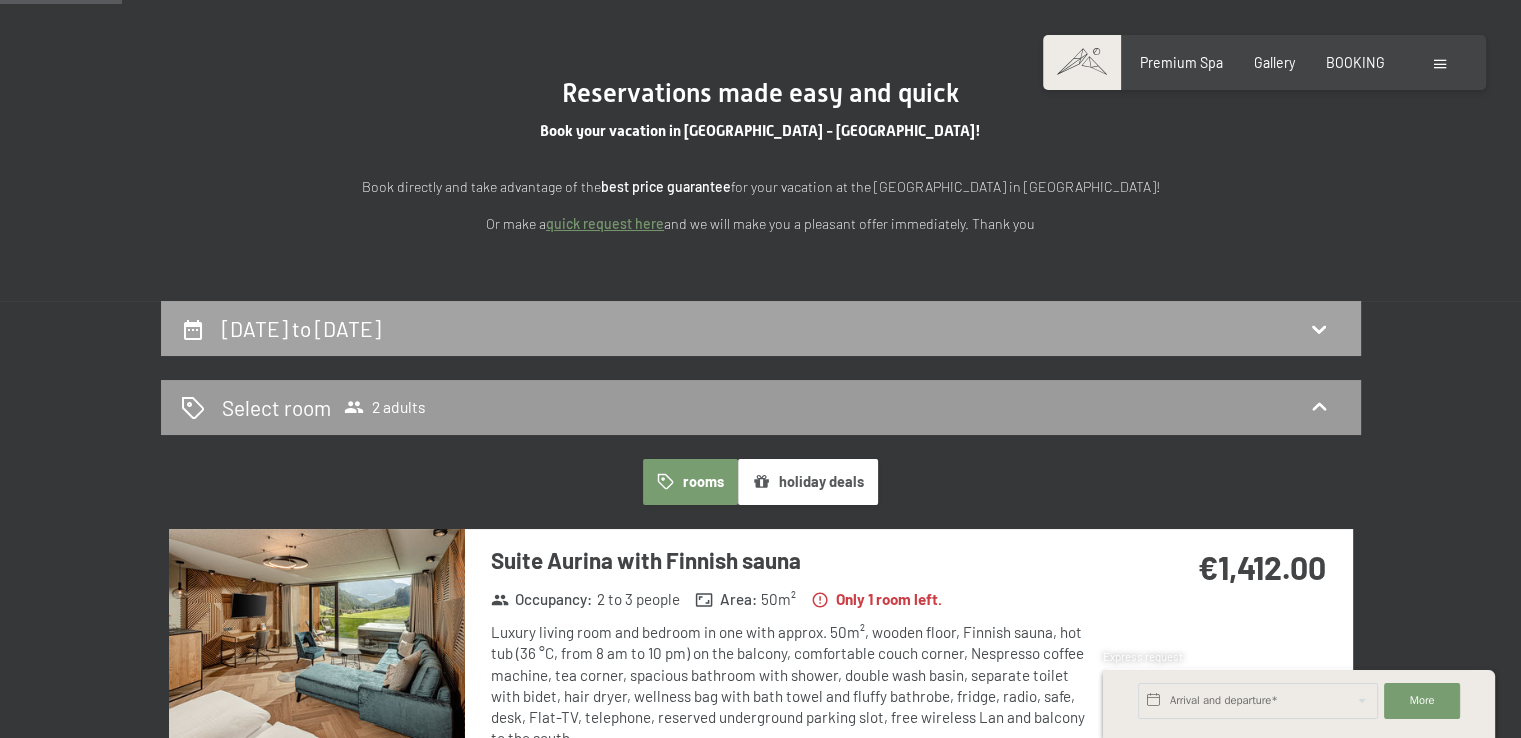 click on "[DATE] to [DATE]" at bounding box center (301, 328) 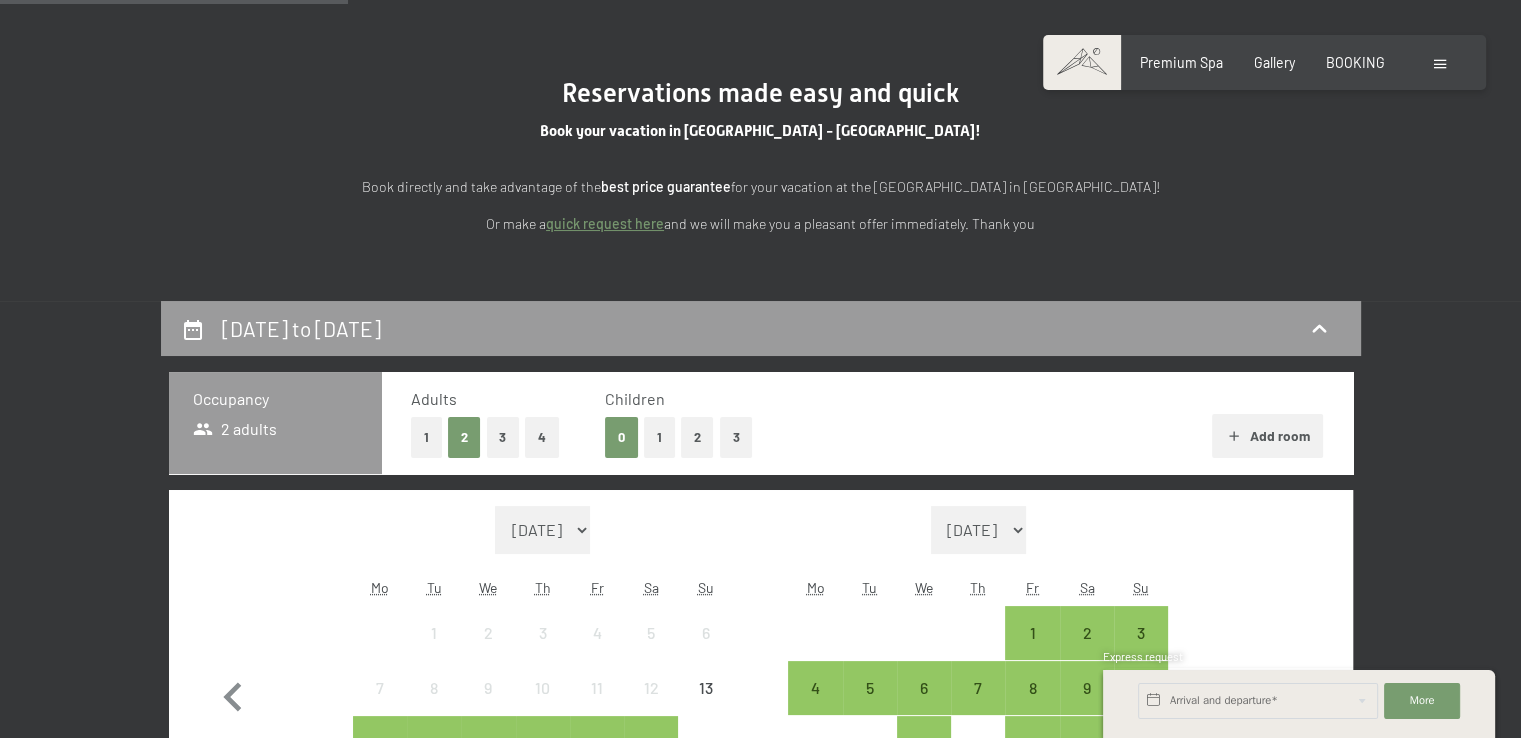 scroll, scrollTop: 464, scrollLeft: 0, axis: vertical 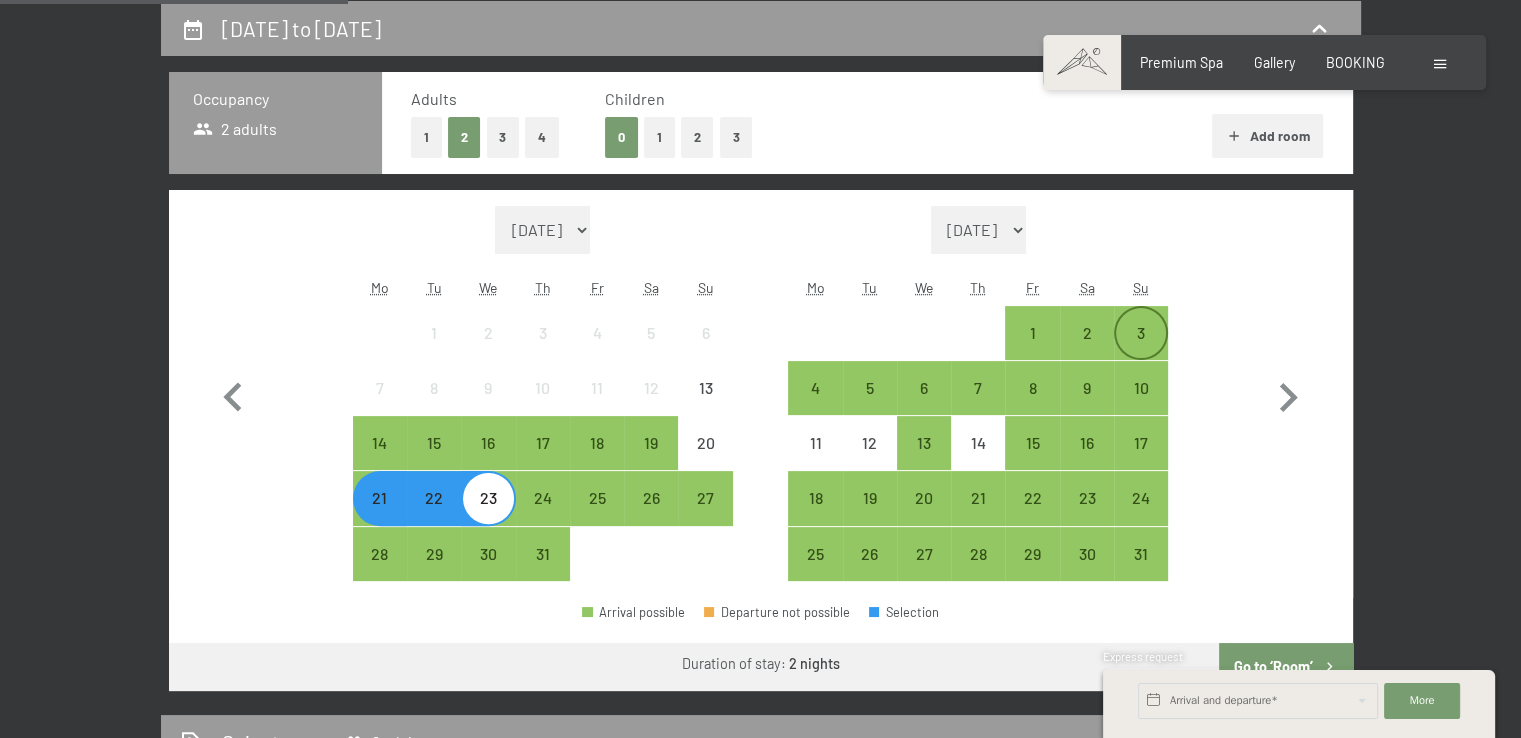click on "3" at bounding box center [1141, 350] 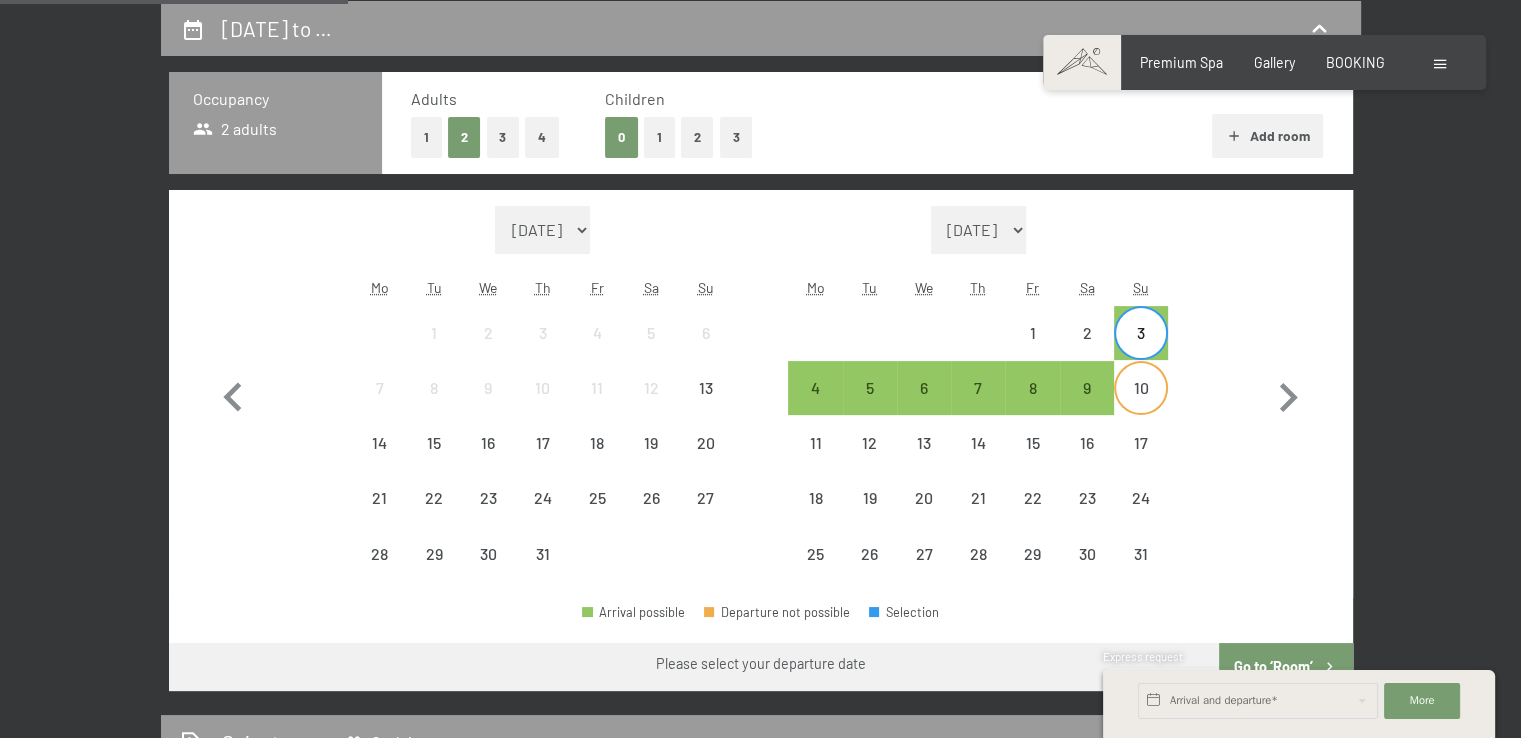click on "10" at bounding box center [1141, 405] 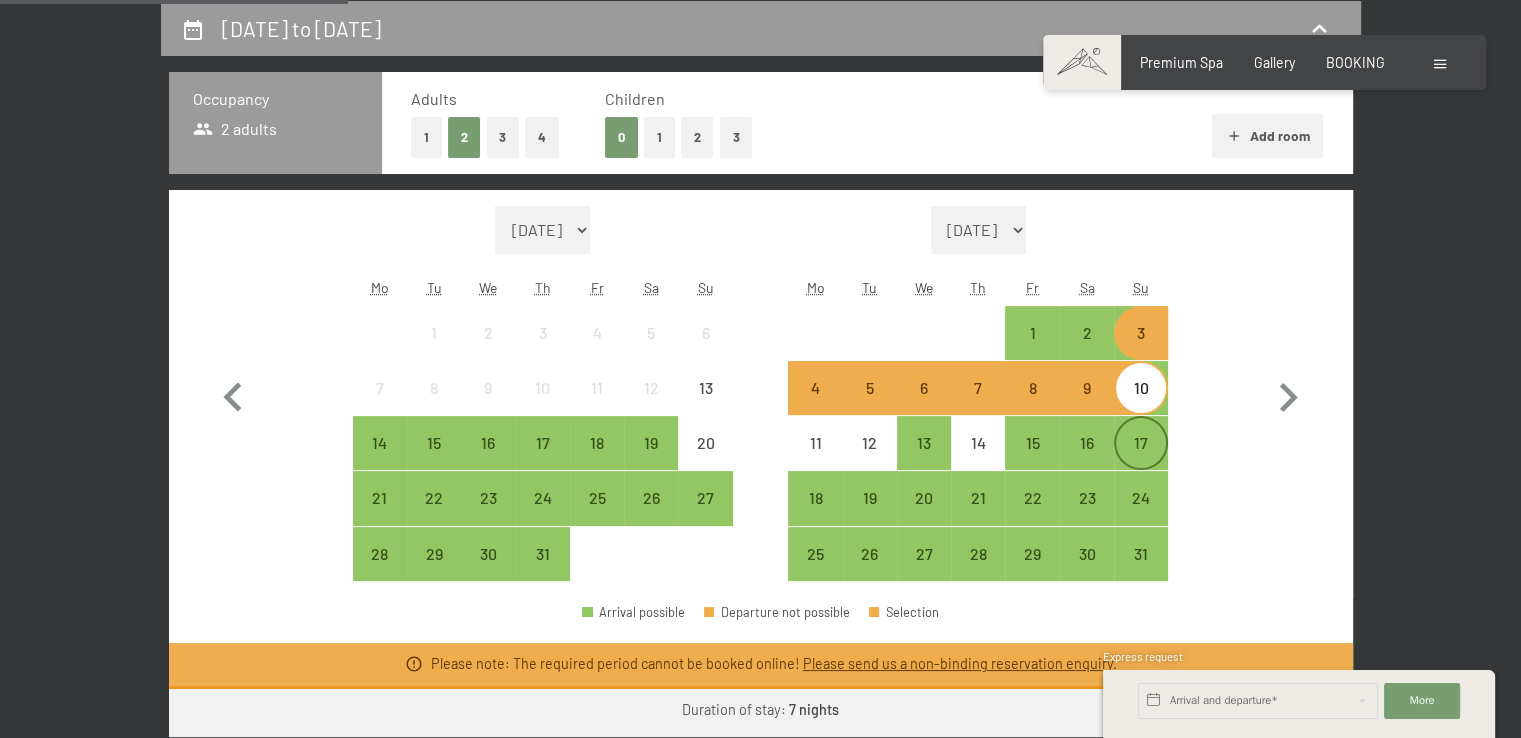 click on "17" at bounding box center (1141, 460) 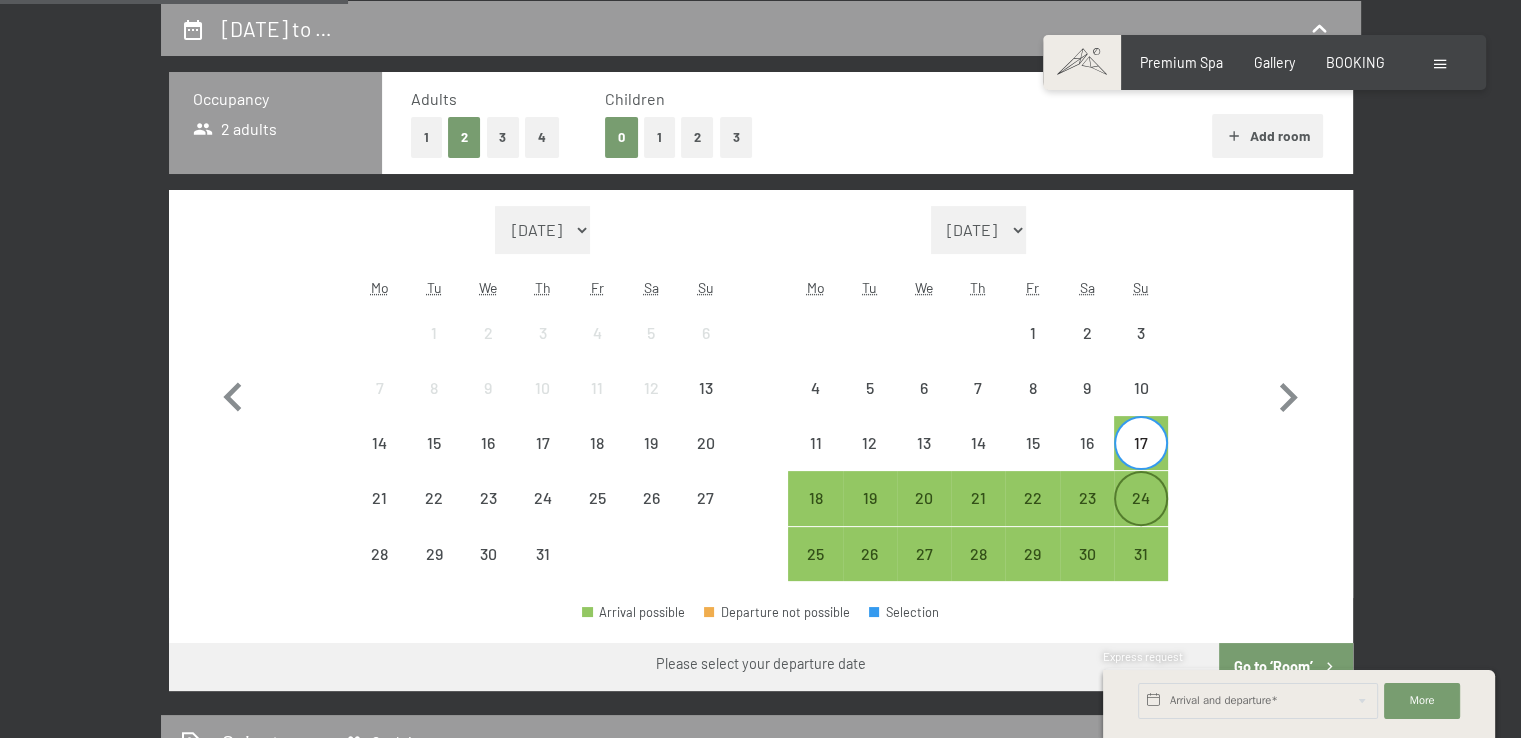 click on "24" at bounding box center (1141, 515) 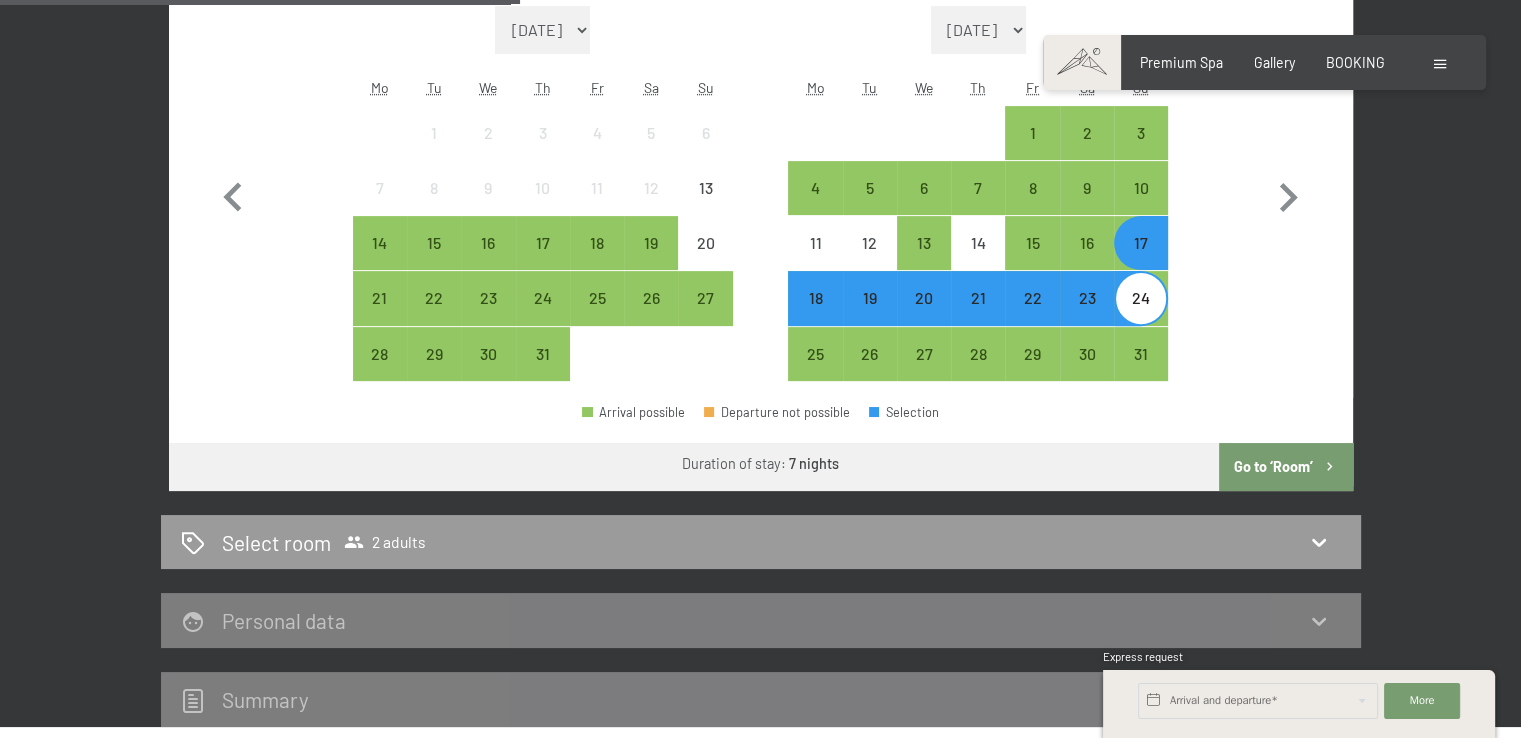 click on "Go to ‘Room’" at bounding box center (1285, 467) 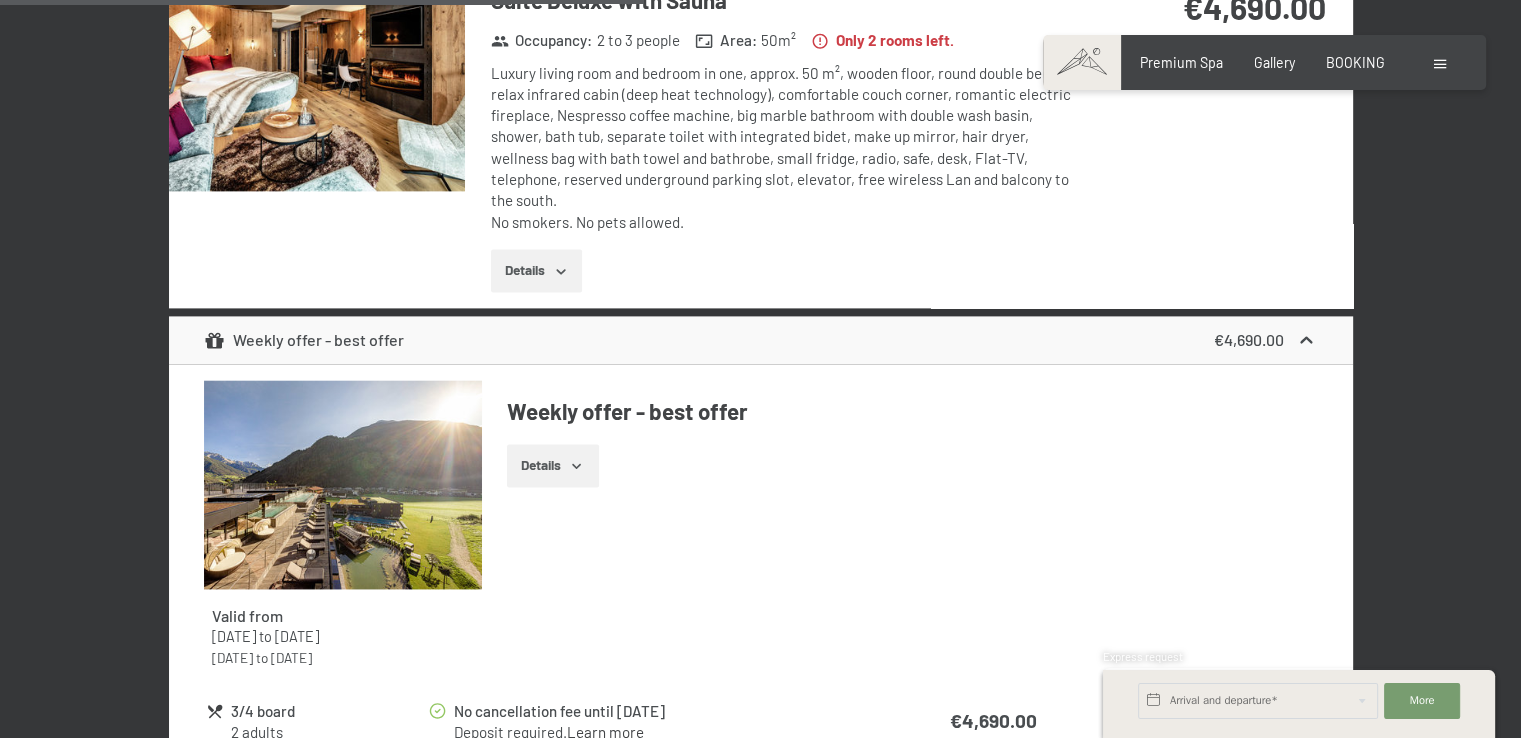 scroll, scrollTop: 2764, scrollLeft: 0, axis: vertical 